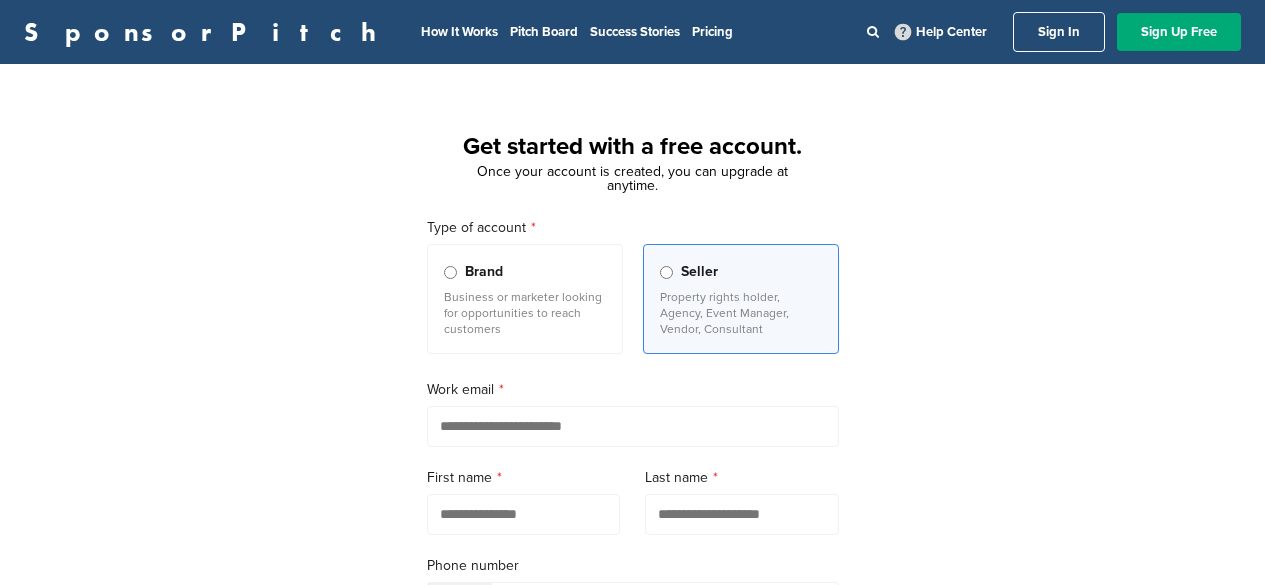 scroll, scrollTop: 0, scrollLeft: 0, axis: both 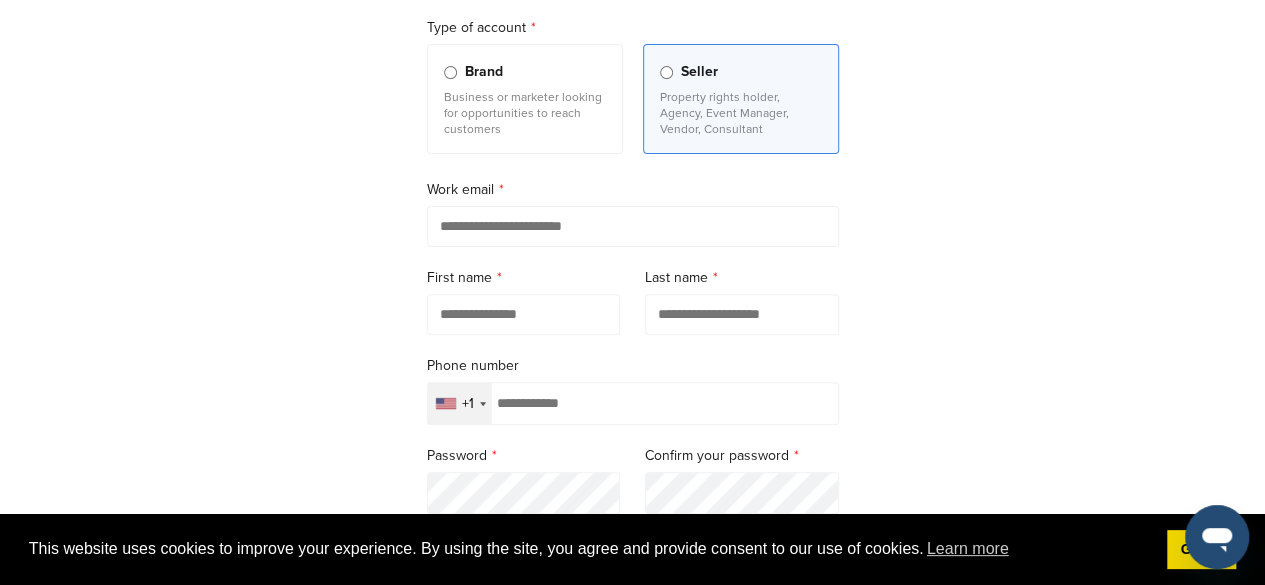 click at bounding box center (633, 226) 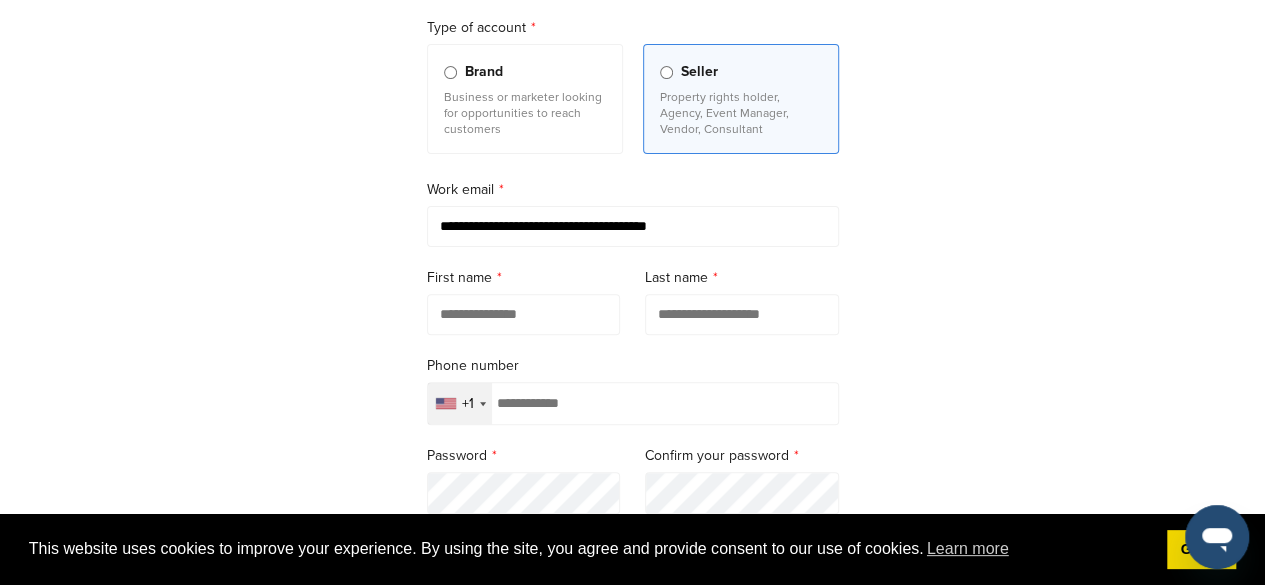 drag, startPoint x: 547, startPoint y: 311, endPoint x: 600, endPoint y: 279, distance: 61.91123 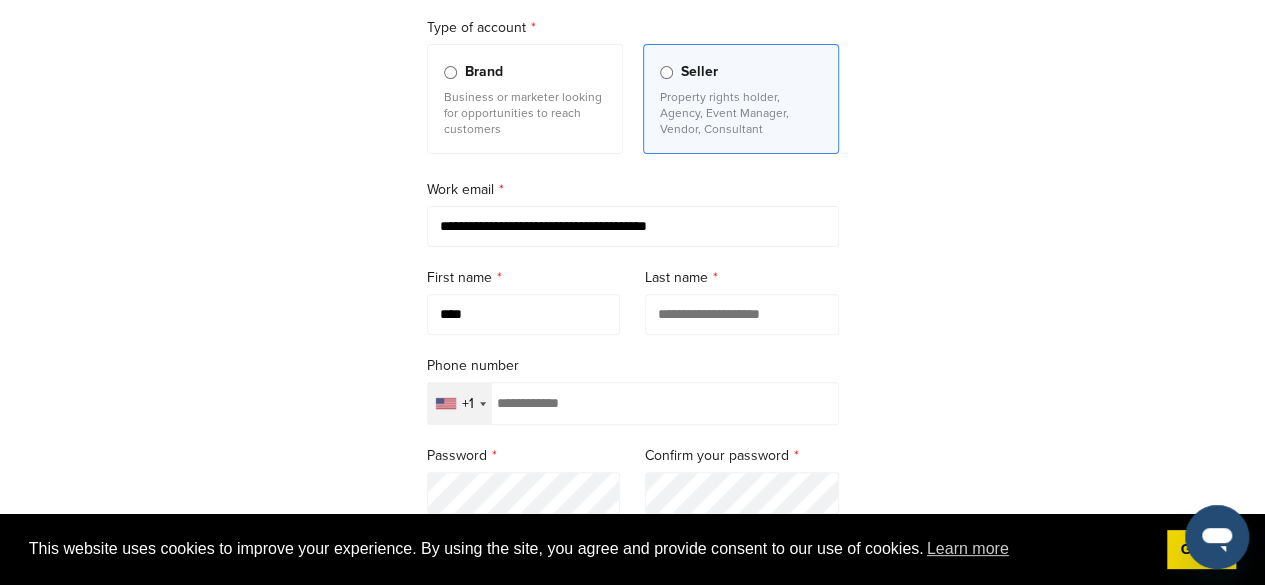 type on "****" 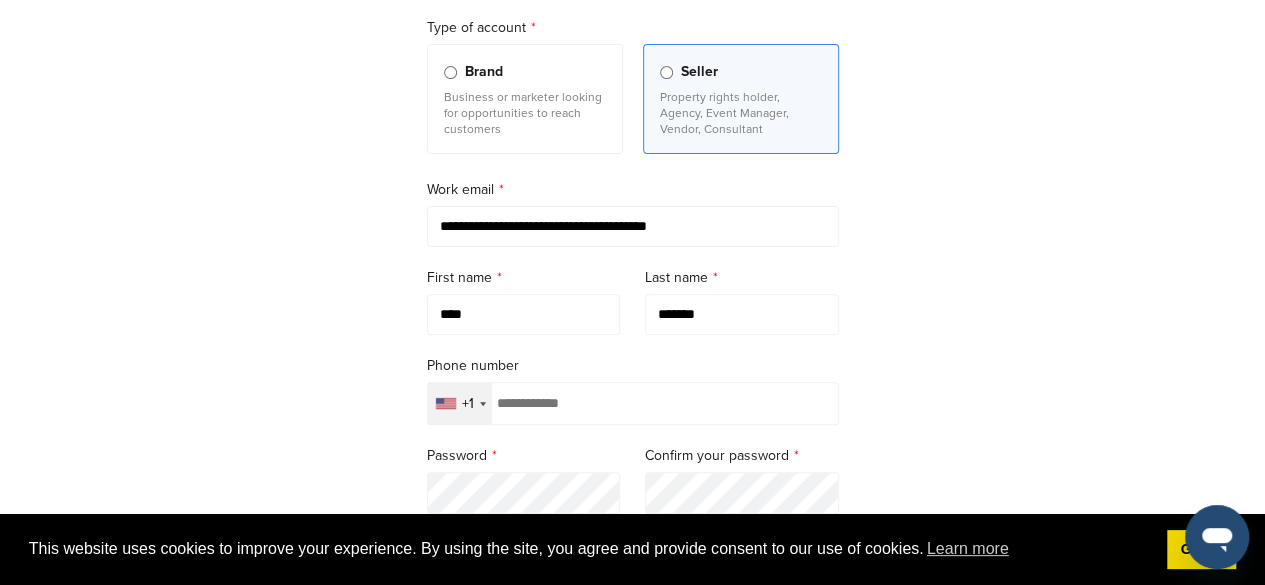 type on "*******" 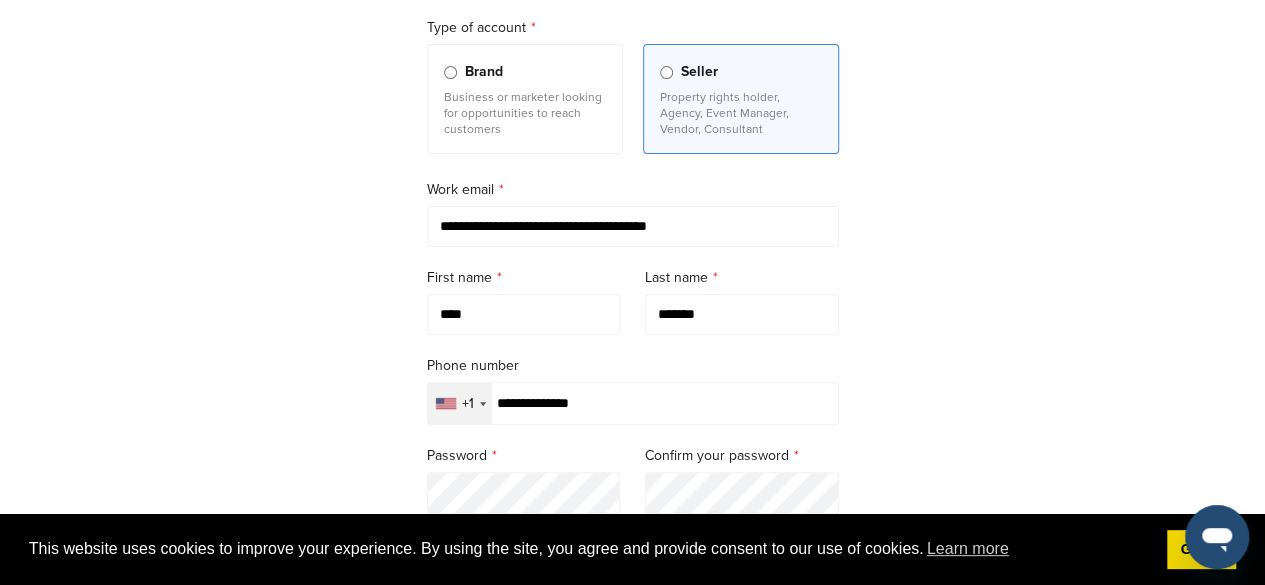 type on "**********" 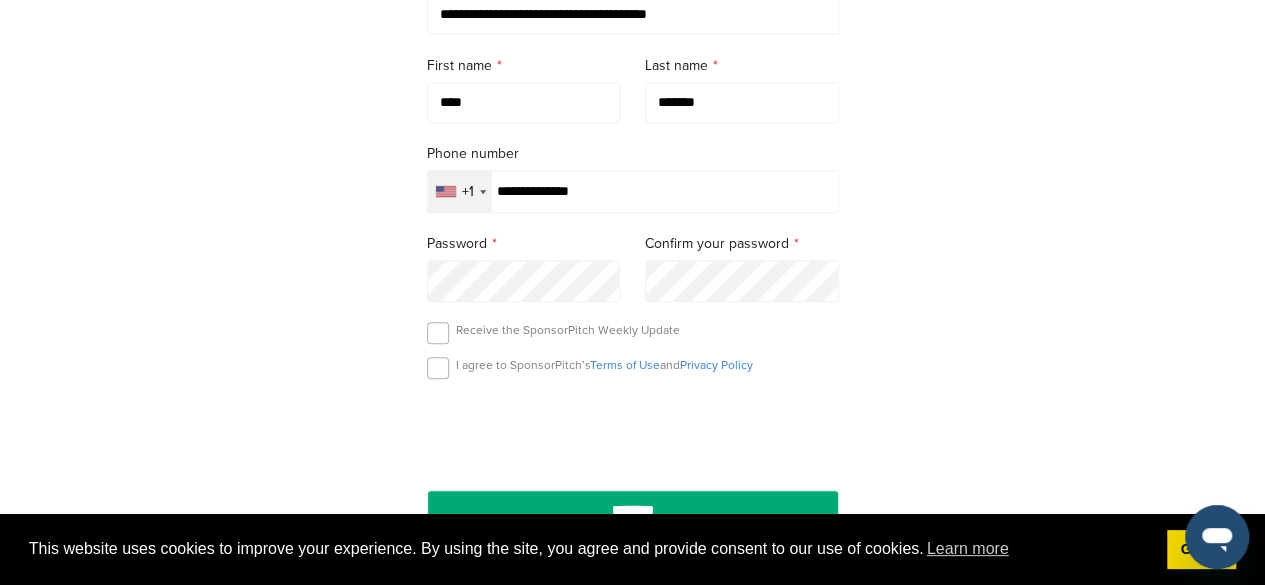 scroll, scrollTop: 600, scrollLeft: 0, axis: vertical 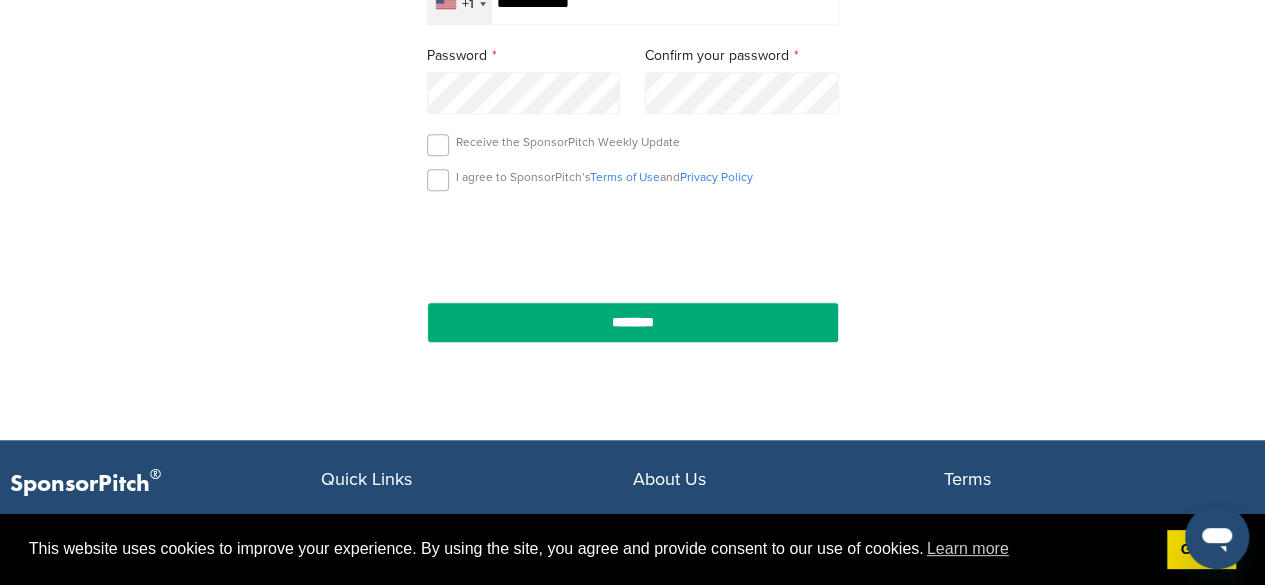 click on "Receive the SponsorPitch Weekly Update" at bounding box center [568, 142] 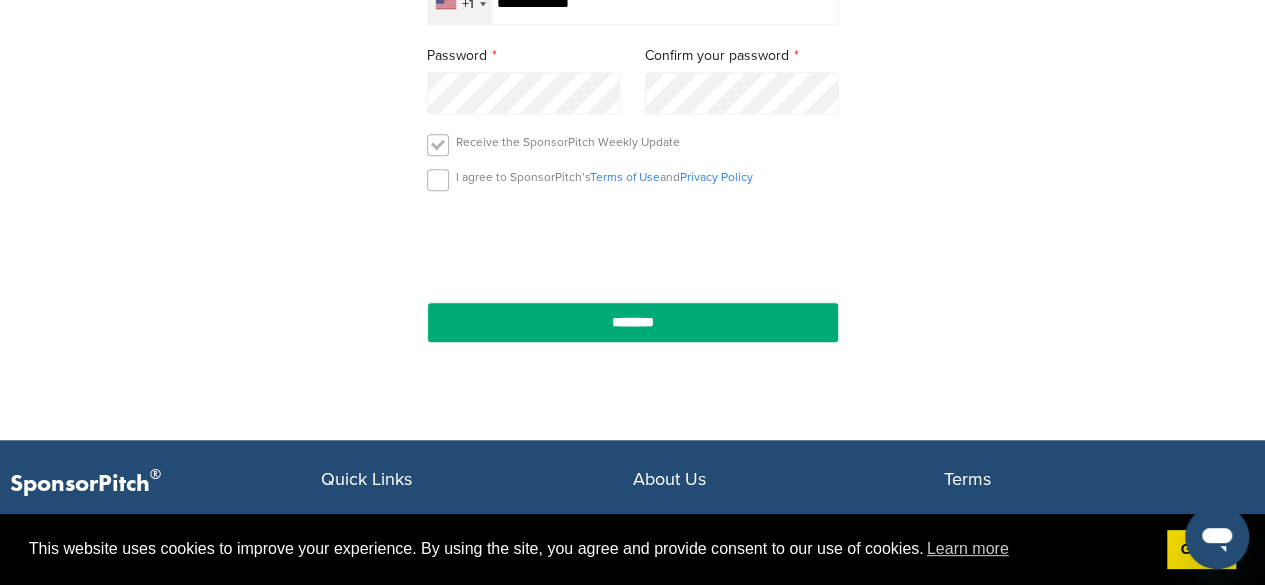 click at bounding box center (438, 145) 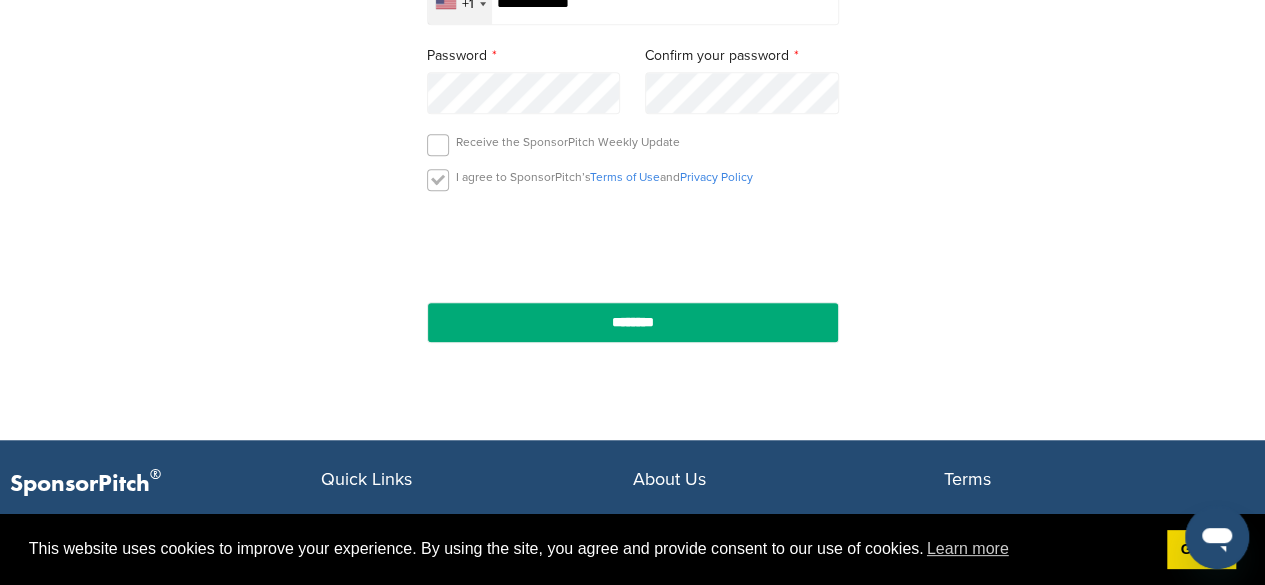 click at bounding box center (438, 180) 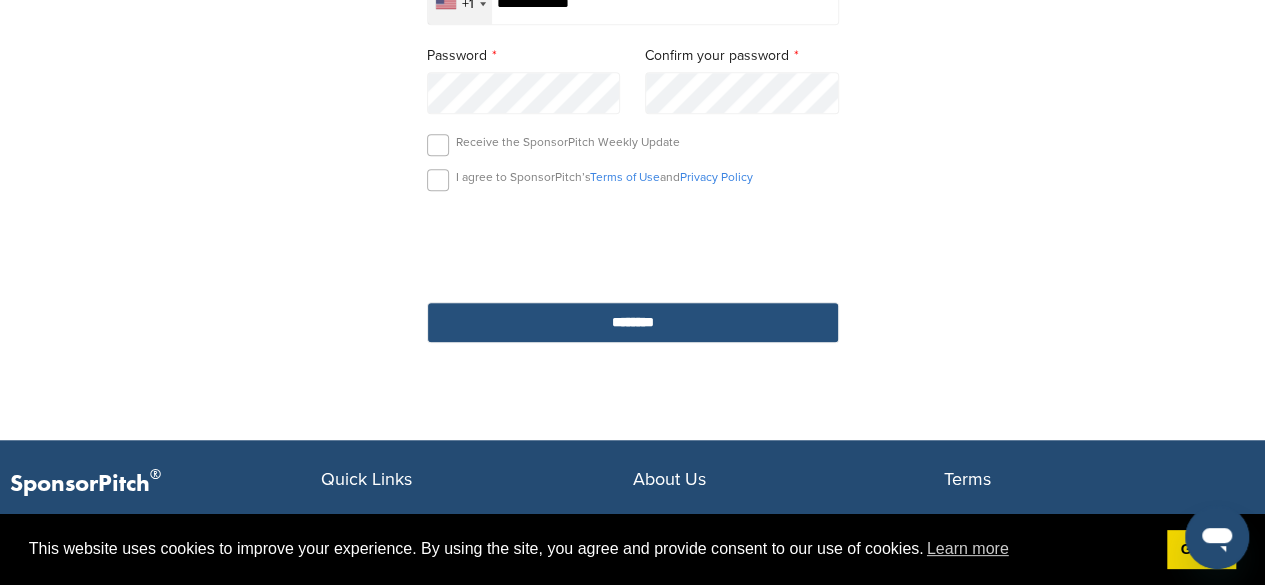 click on "********" at bounding box center [633, 322] 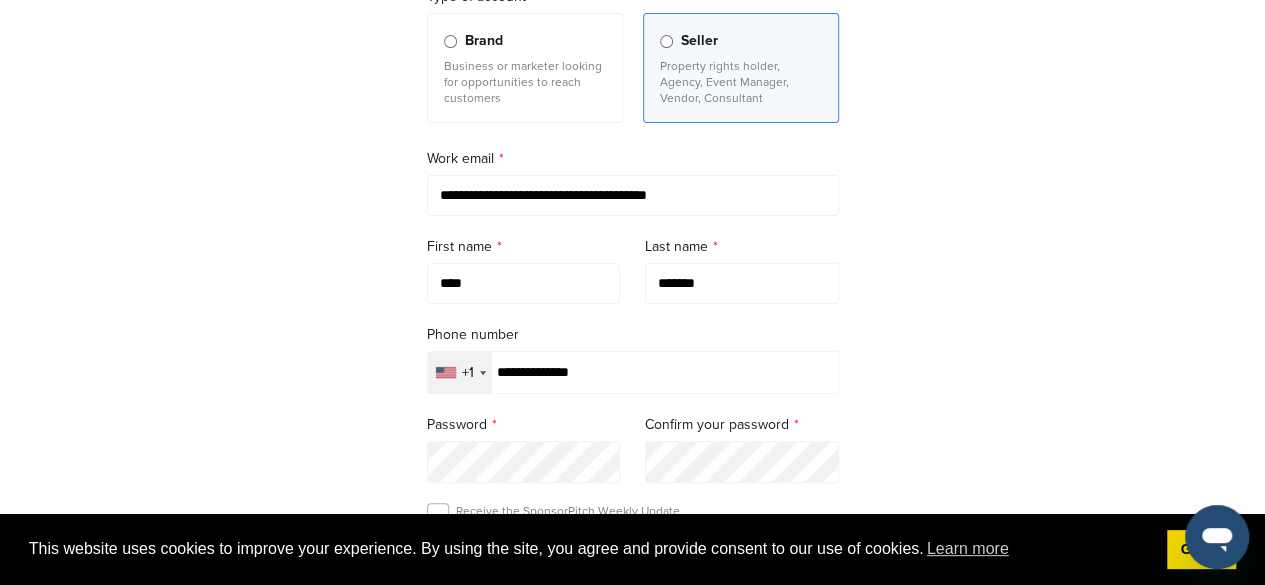 scroll, scrollTop: 200, scrollLeft: 0, axis: vertical 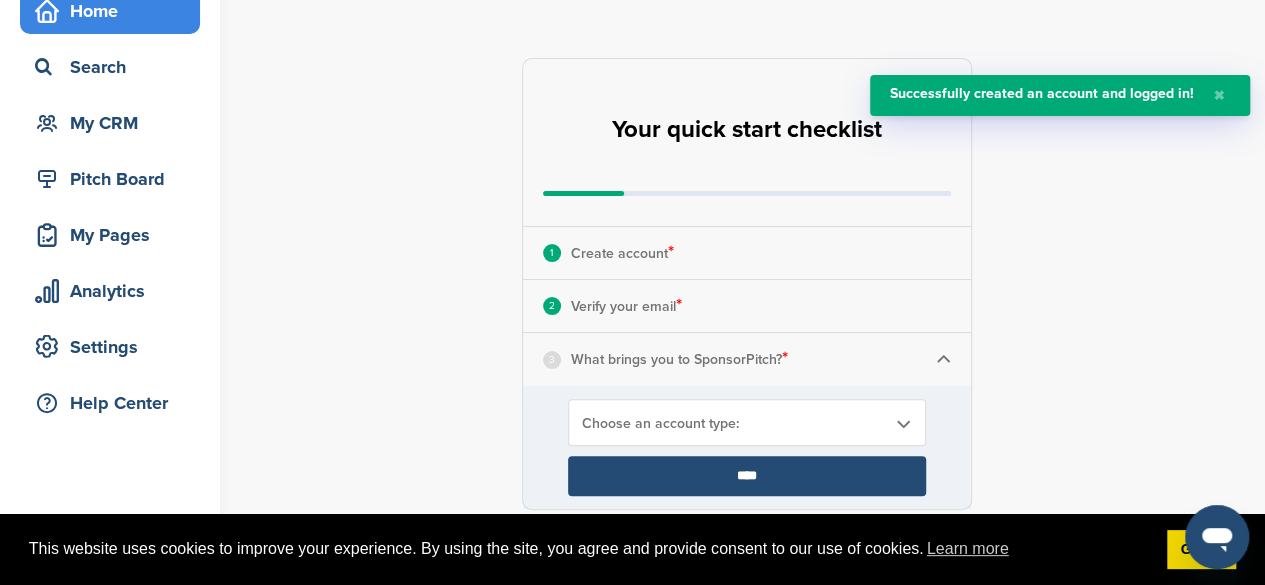 click on "2
Verify your email
*
Complete Steps 1-3 First" at bounding box center [747, 306] 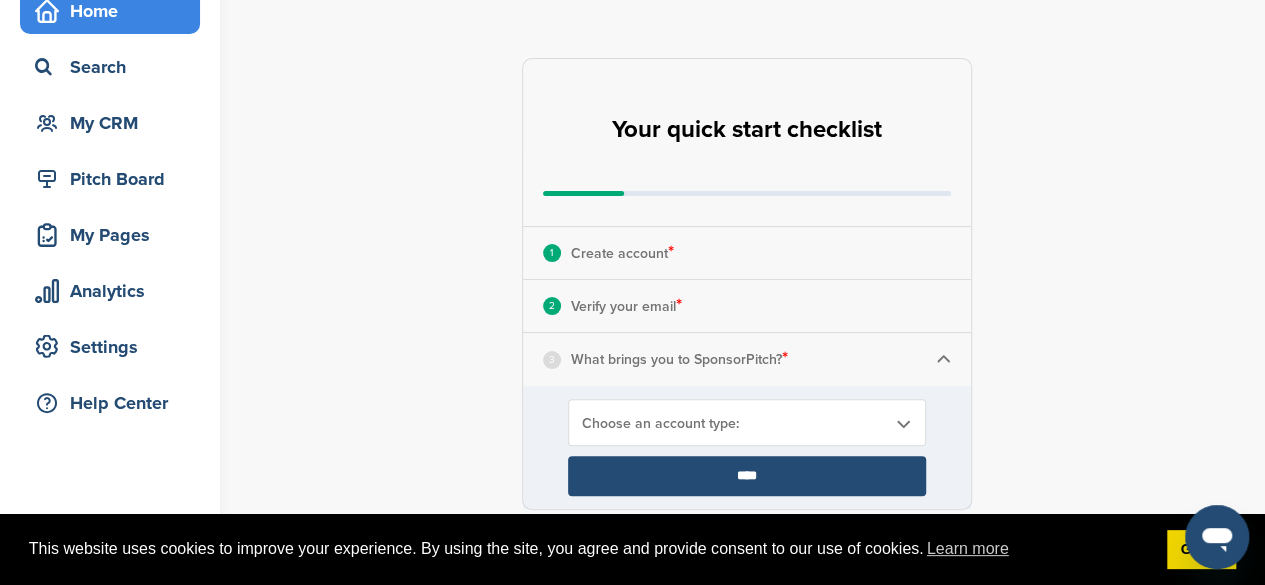 click on "What brings you to SponsorPitch?
*" at bounding box center (679, 359) 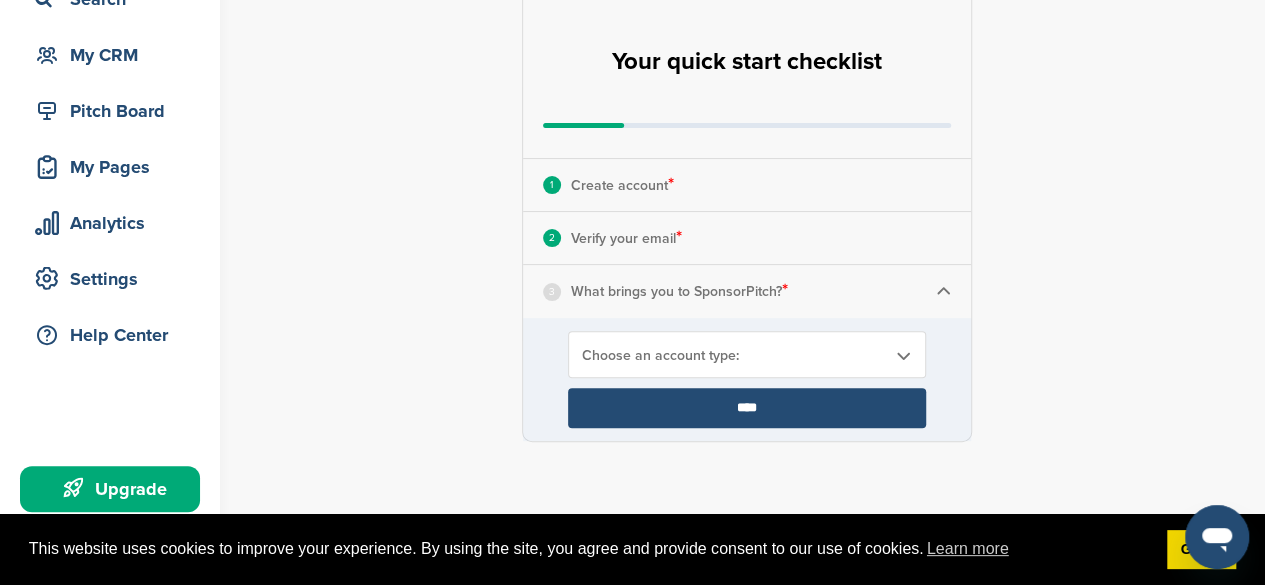 scroll, scrollTop: 200, scrollLeft: 0, axis: vertical 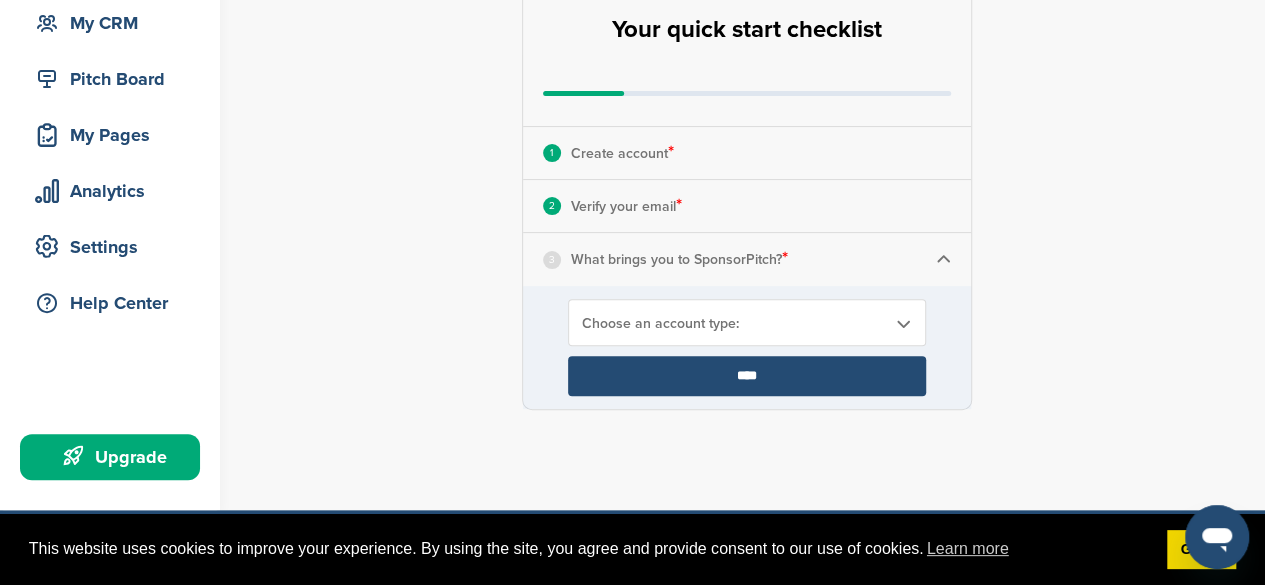 click on "Choose an account type:" at bounding box center [734, 323] 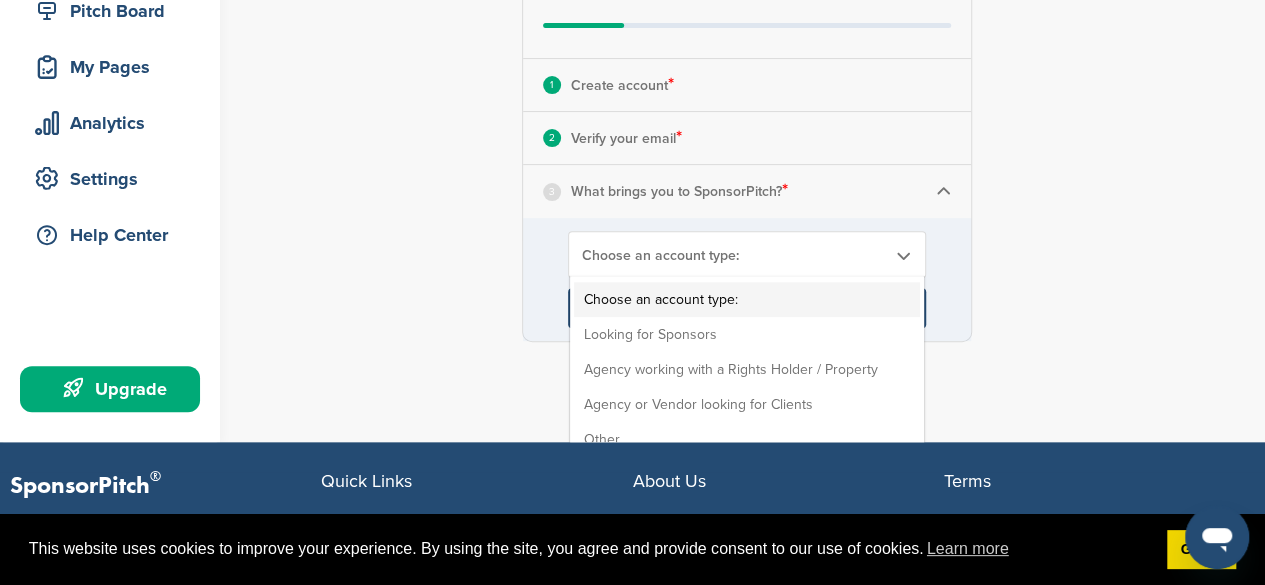 scroll, scrollTop: 300, scrollLeft: 0, axis: vertical 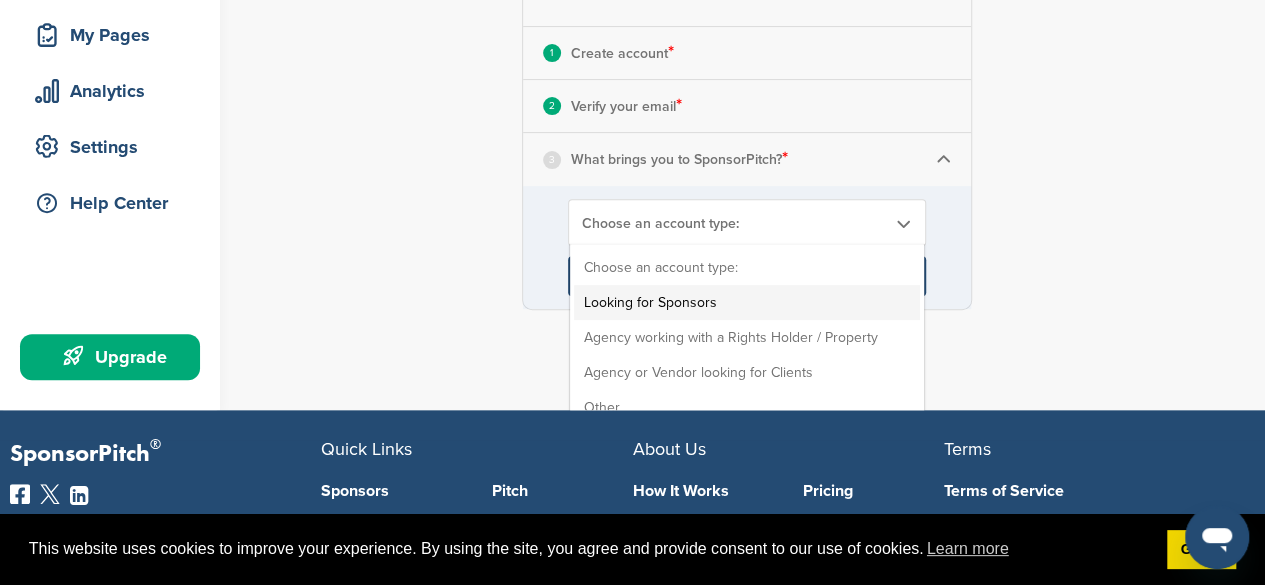 click on "Looking for Sponsors" at bounding box center [747, 302] 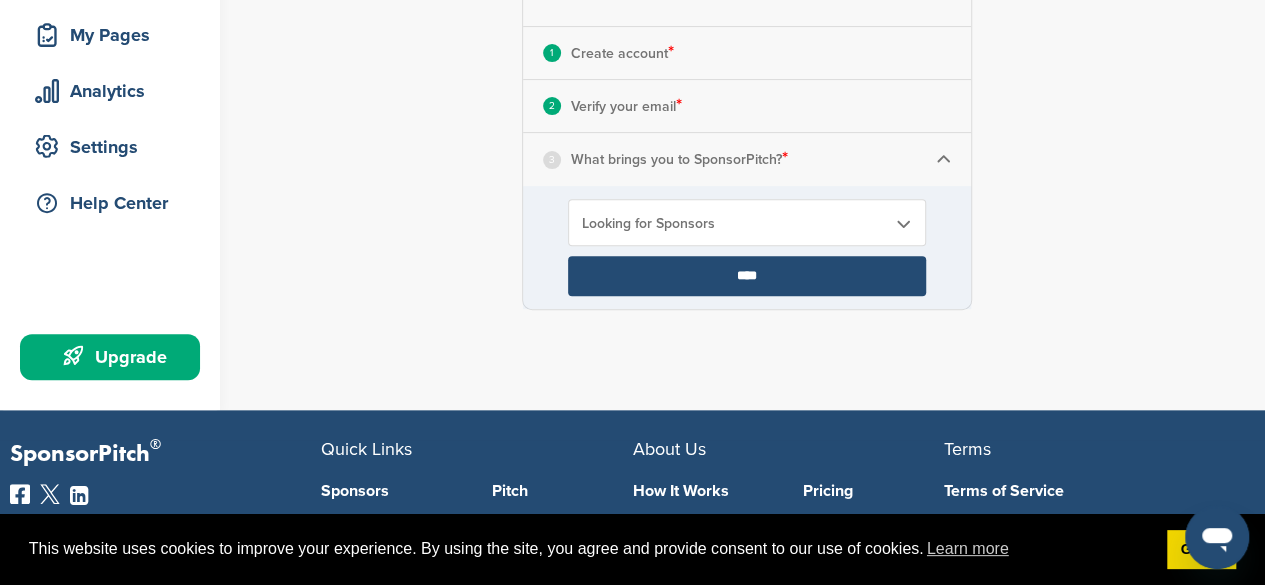 drag, startPoint x: 390, startPoint y: 232, endPoint x: 599, endPoint y: 252, distance: 209.95476 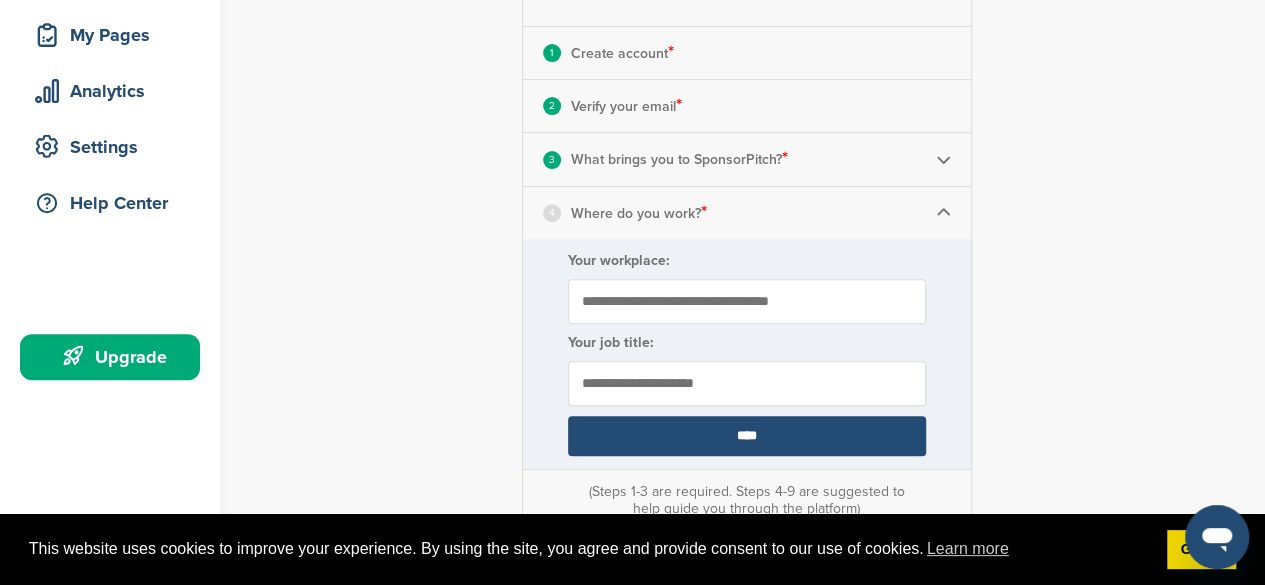 click on "**********" at bounding box center (758, 437) 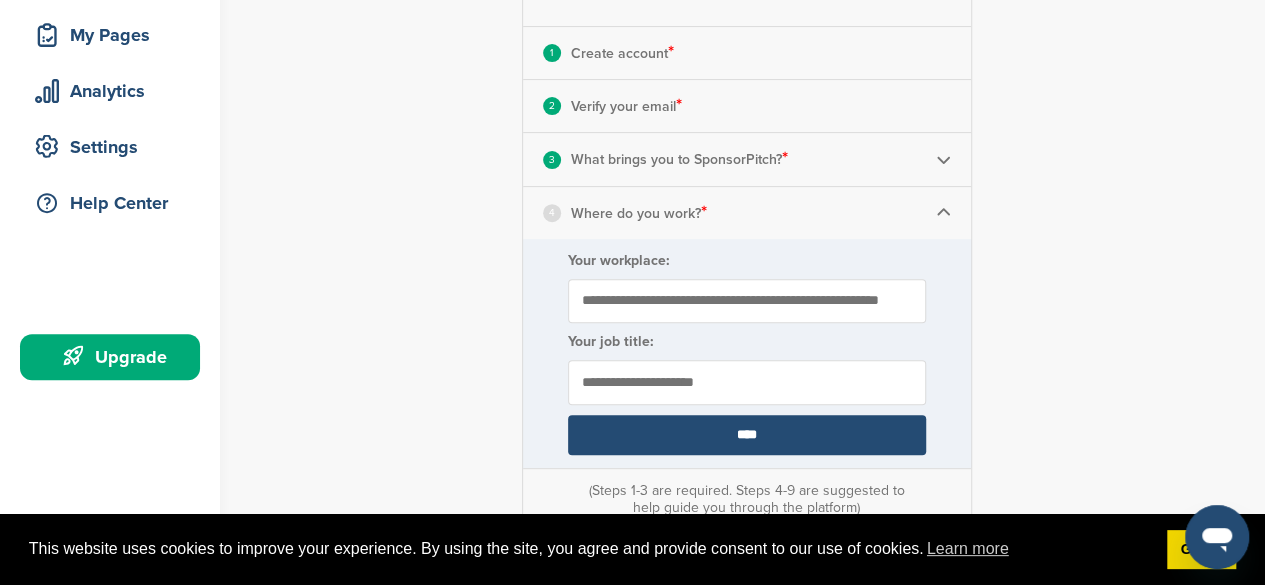 scroll, scrollTop: 0, scrollLeft: 58, axis: horizontal 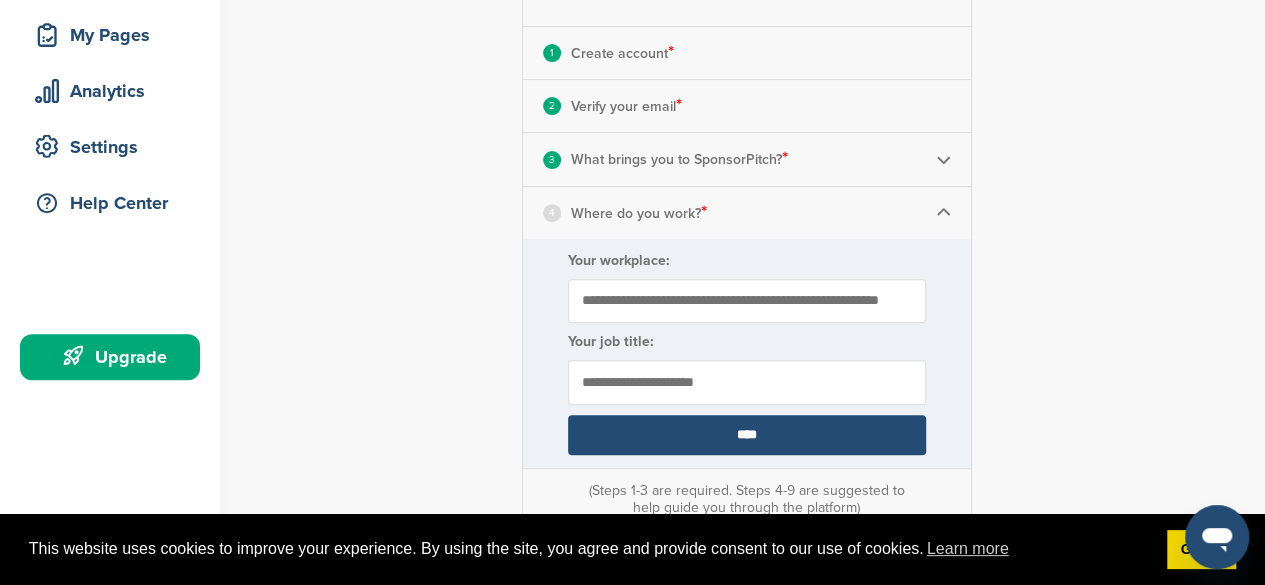 type on "**********" 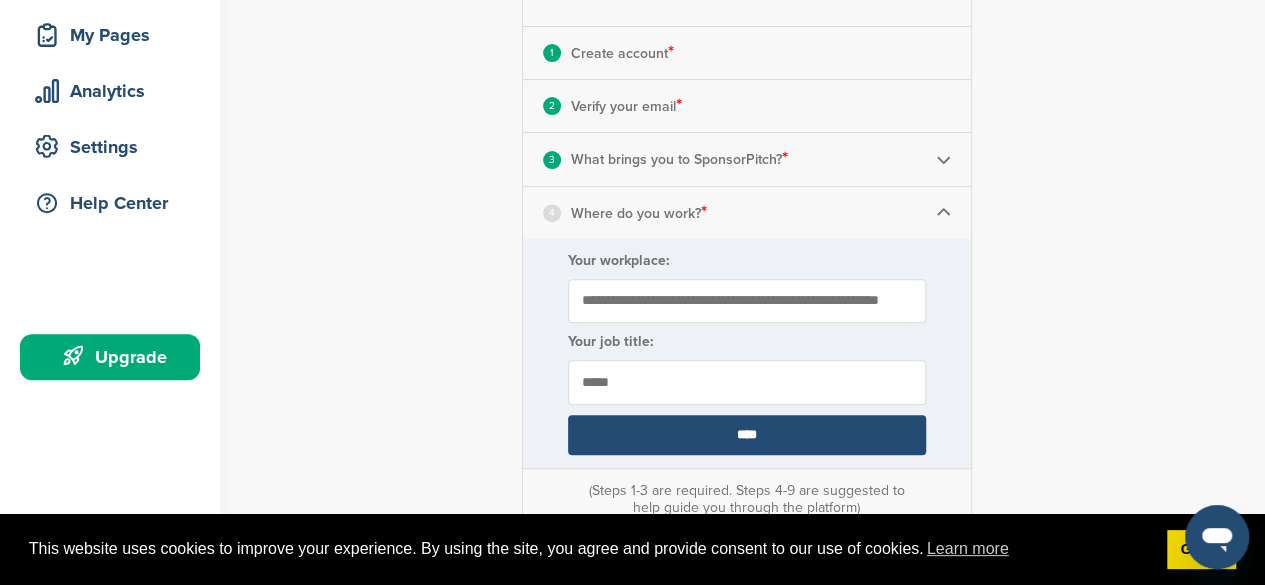 type on "*****" 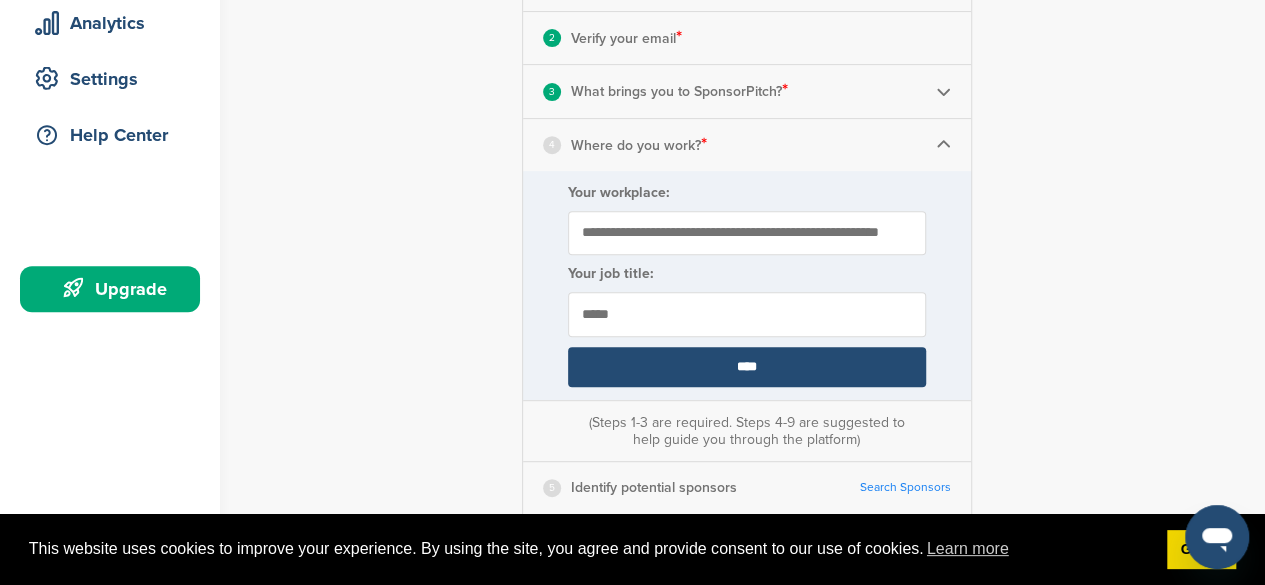 scroll, scrollTop: 400, scrollLeft: 0, axis: vertical 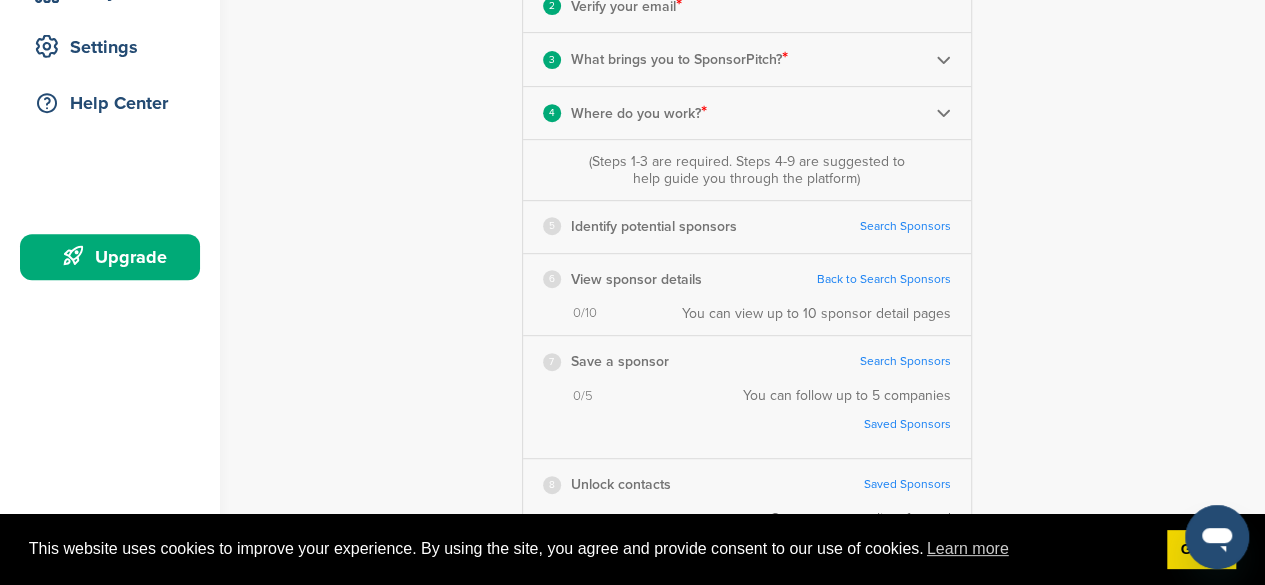 click on "Search Sponsors" at bounding box center [905, 226] 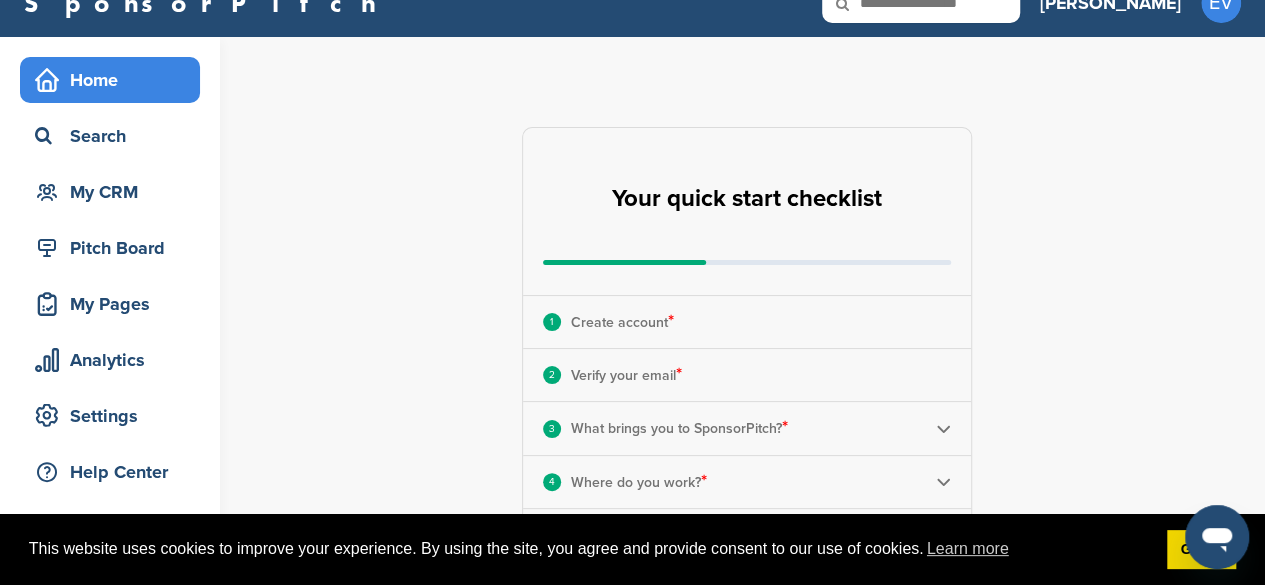 scroll, scrollTop: 0, scrollLeft: 0, axis: both 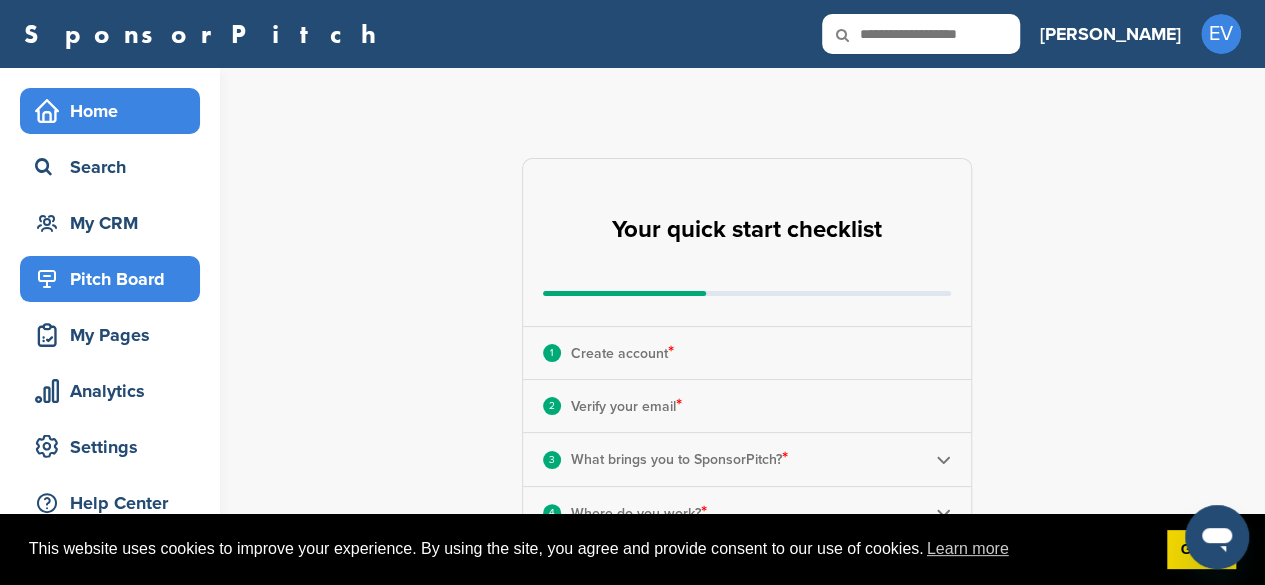 click on "Pitch Board" at bounding box center (115, 279) 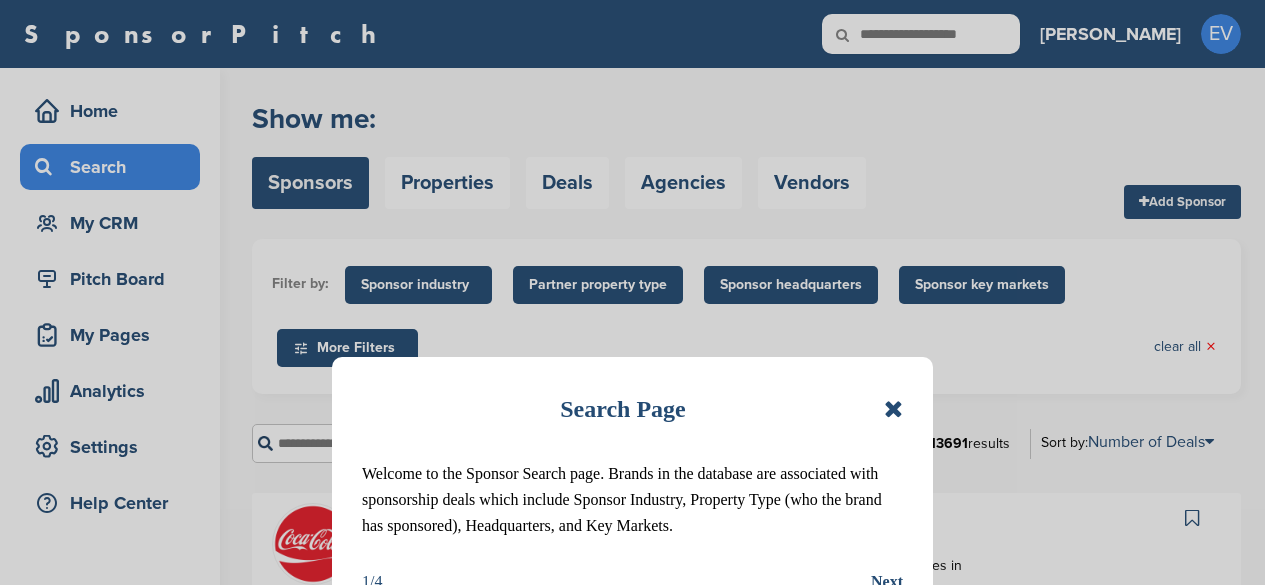 scroll, scrollTop: 0, scrollLeft: 0, axis: both 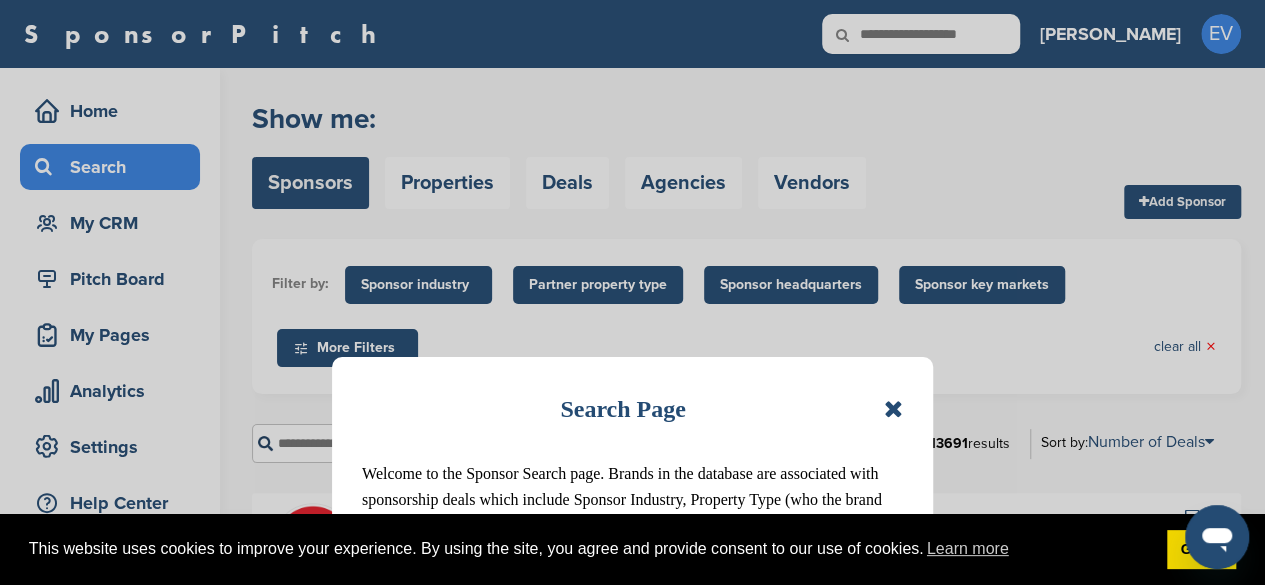 click at bounding box center (893, 409) 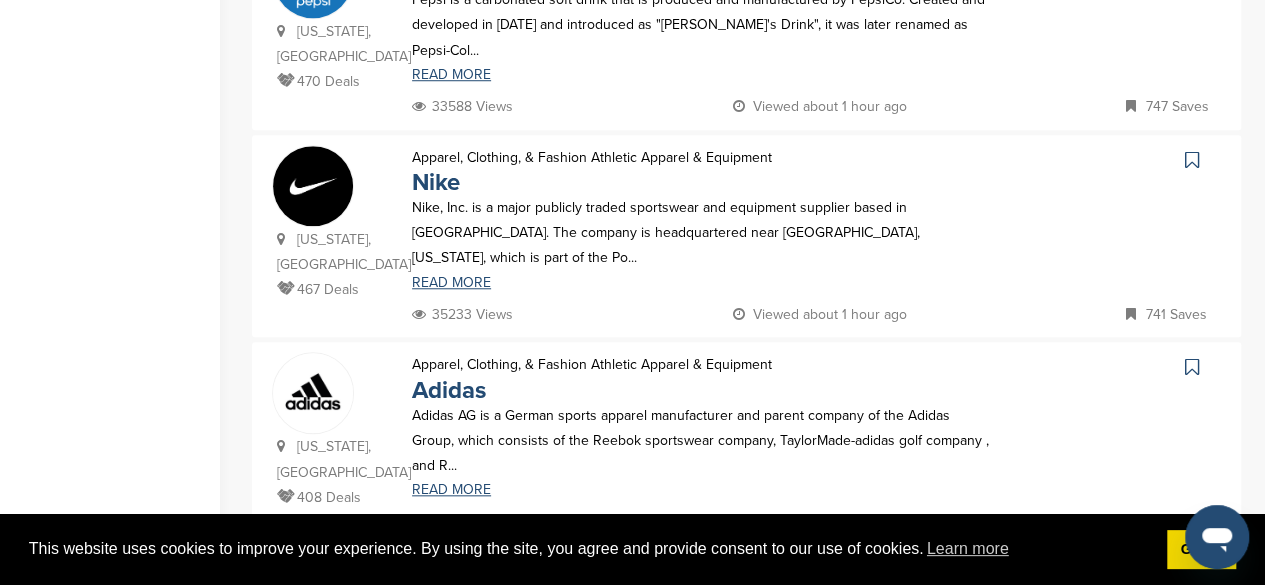 scroll, scrollTop: 800, scrollLeft: 0, axis: vertical 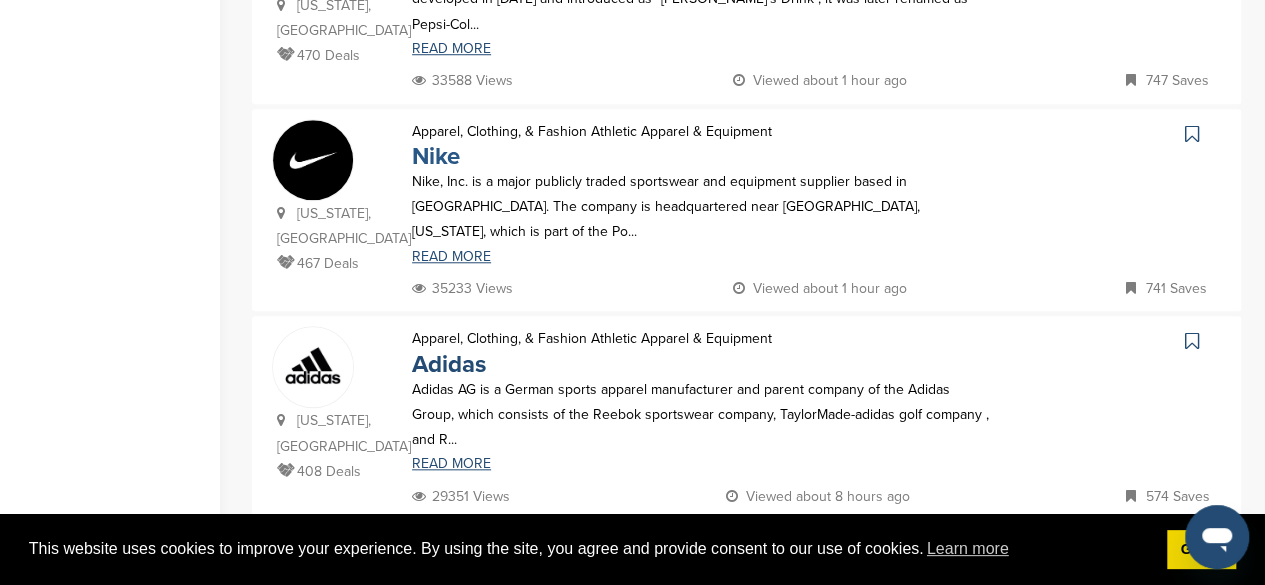 click on "Nike" at bounding box center (436, 156) 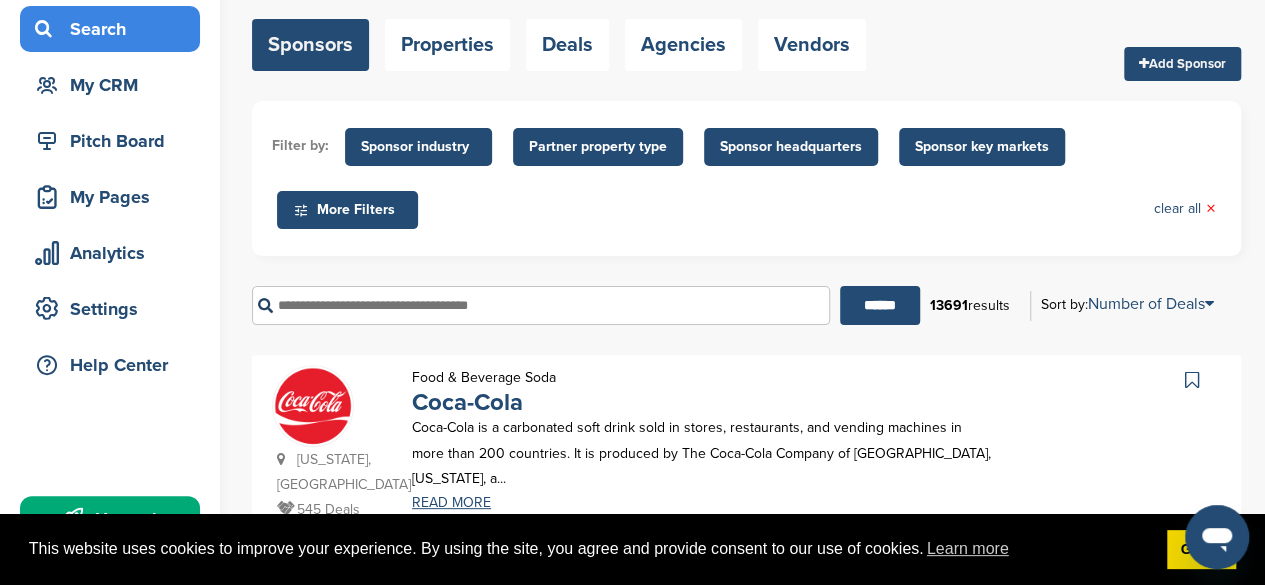 scroll, scrollTop: 0, scrollLeft: 0, axis: both 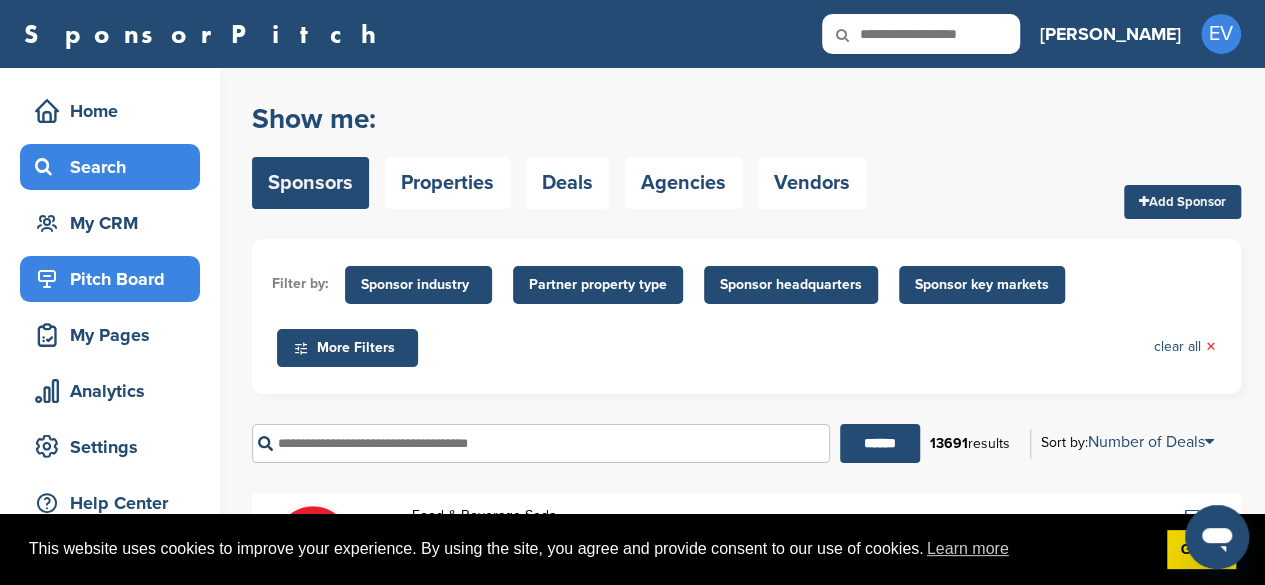 click on "Pitch Board" at bounding box center [115, 279] 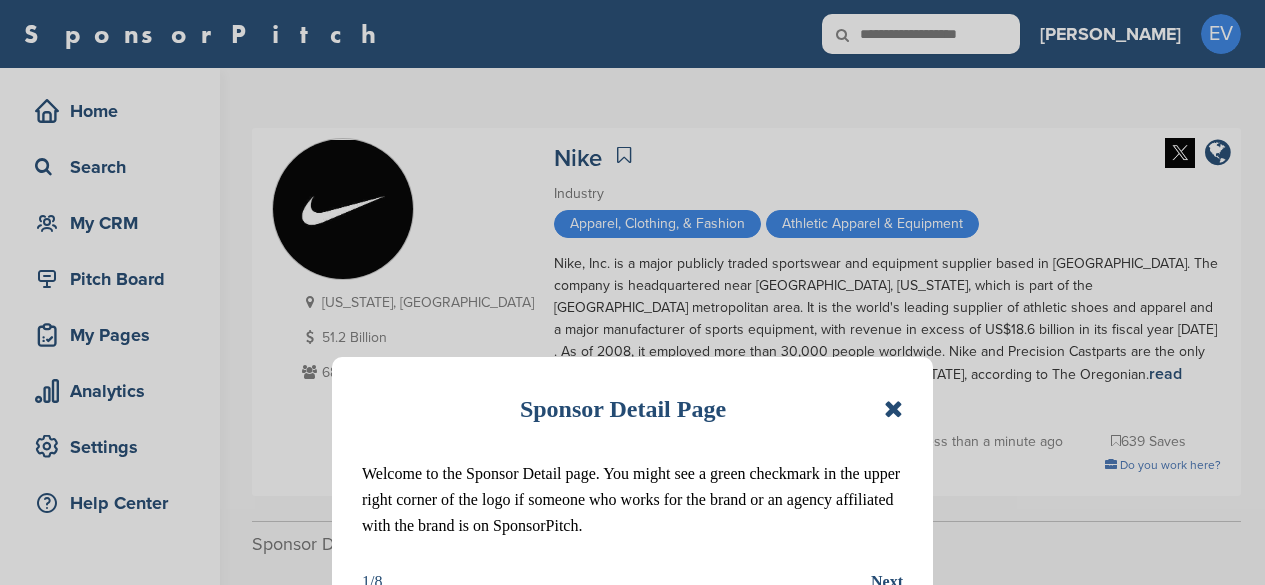 scroll, scrollTop: 0, scrollLeft: 0, axis: both 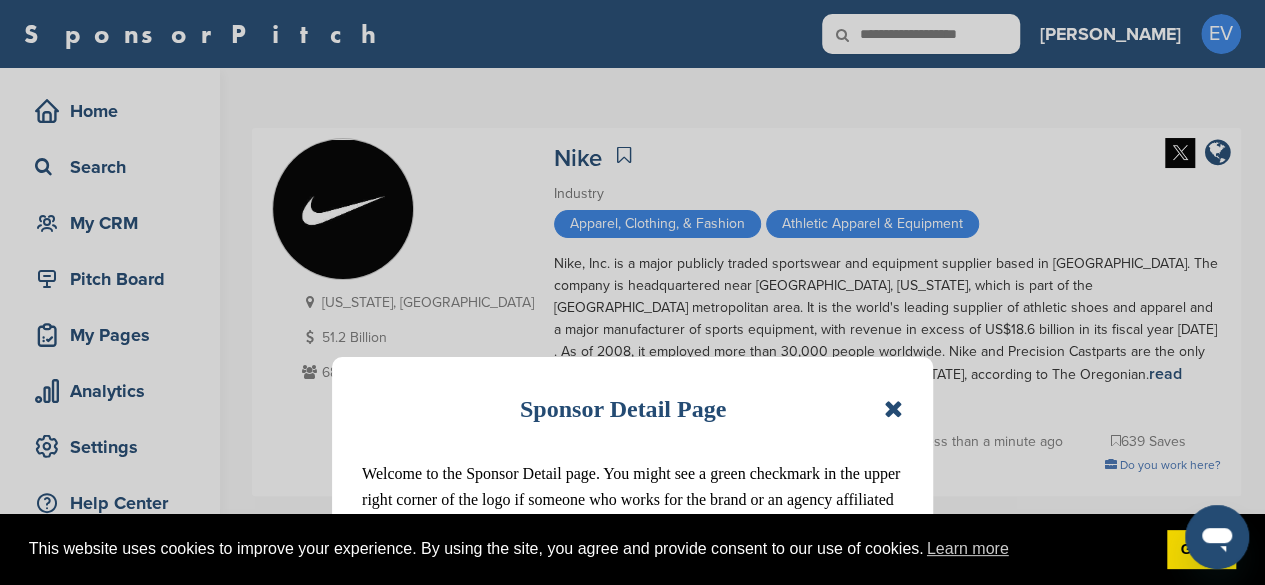 drag, startPoint x: 892, startPoint y: 410, endPoint x: 874, endPoint y: 389, distance: 27.658634 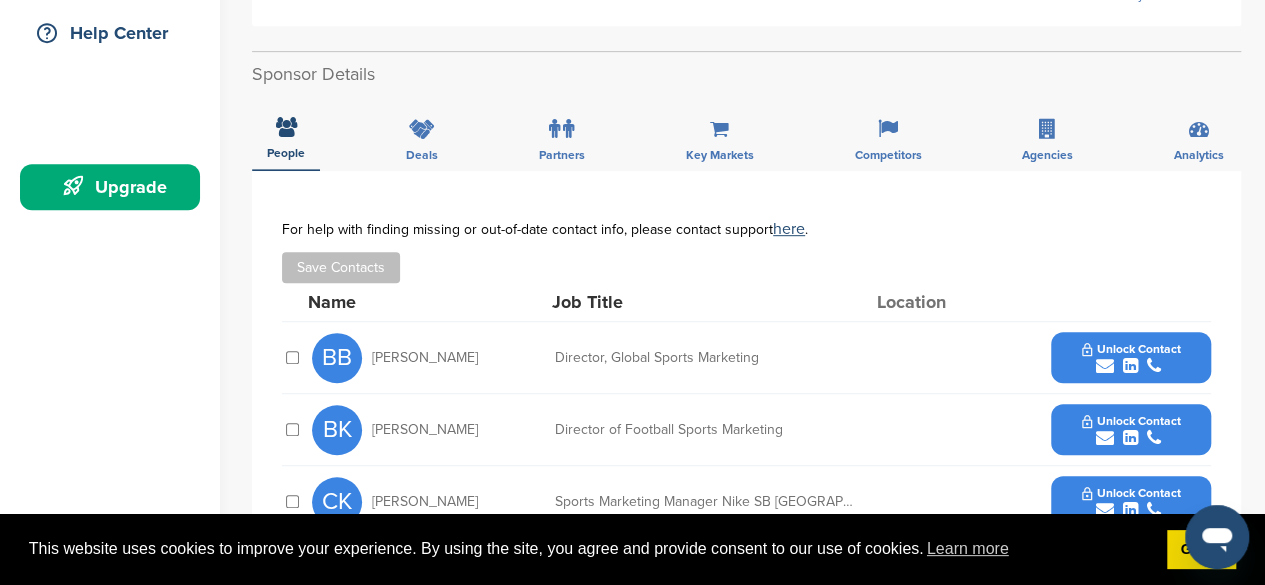 scroll, scrollTop: 500, scrollLeft: 0, axis: vertical 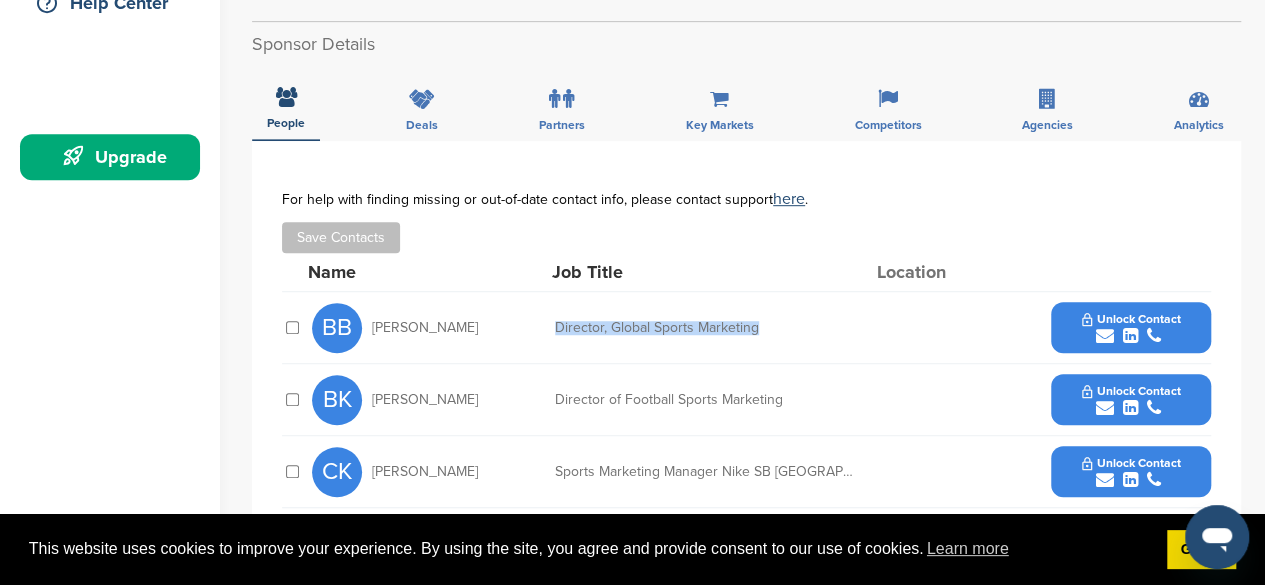 drag, startPoint x: 552, startPoint y: 307, endPoint x: 769, endPoint y: 306, distance: 217.0023 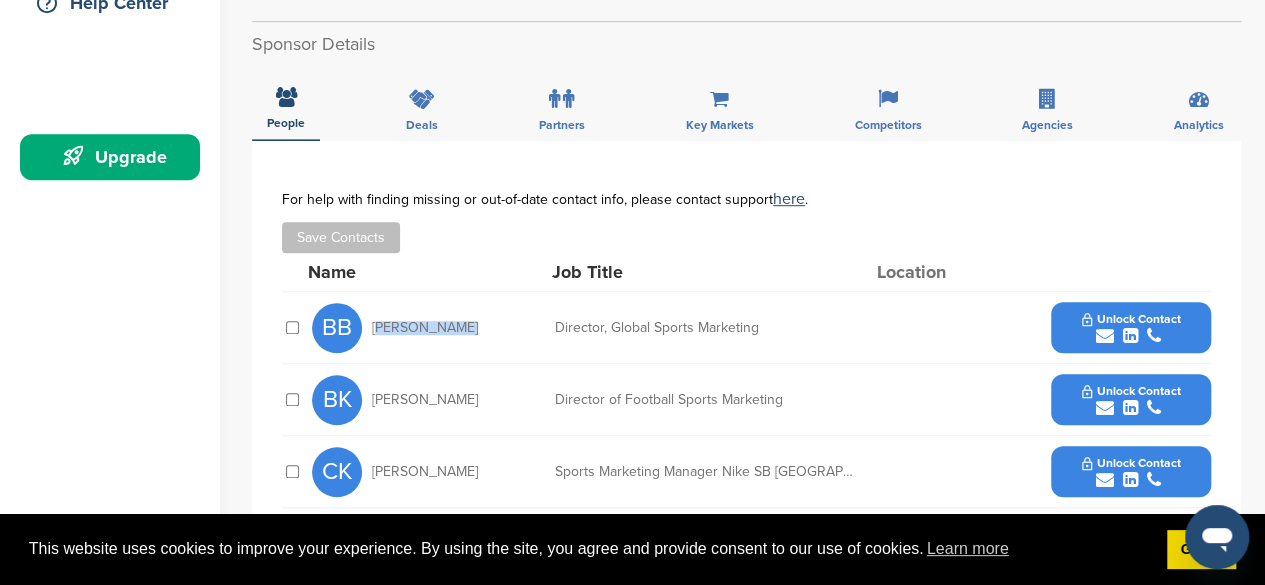 drag, startPoint x: 372, startPoint y: 306, endPoint x: 463, endPoint y: 307, distance: 91.00549 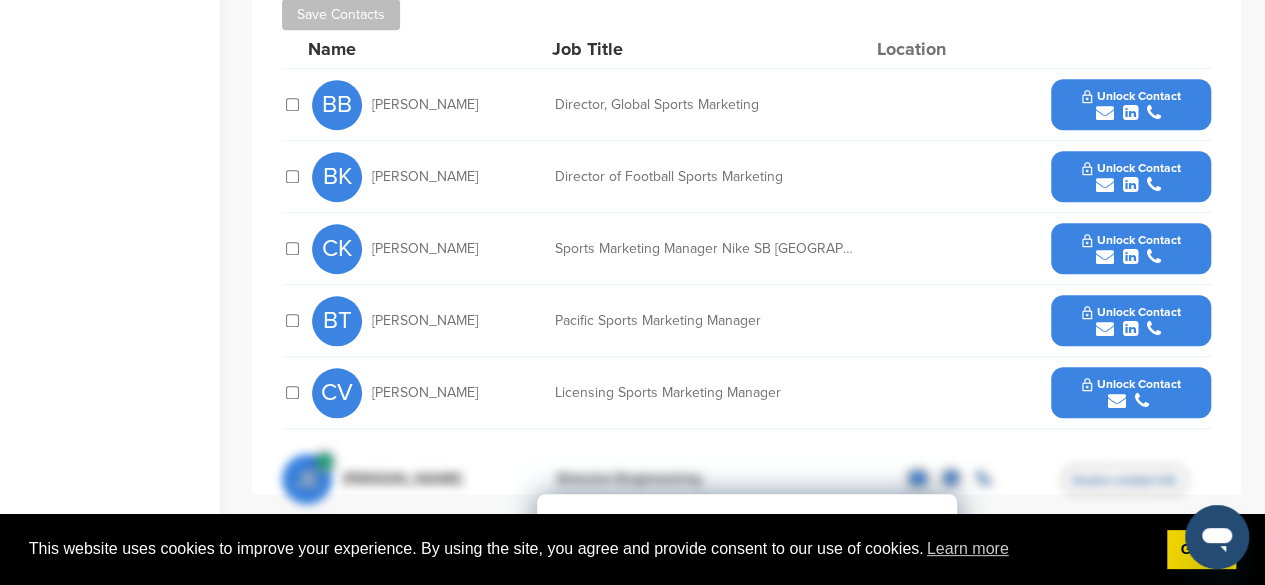 scroll, scrollTop: 800, scrollLeft: 0, axis: vertical 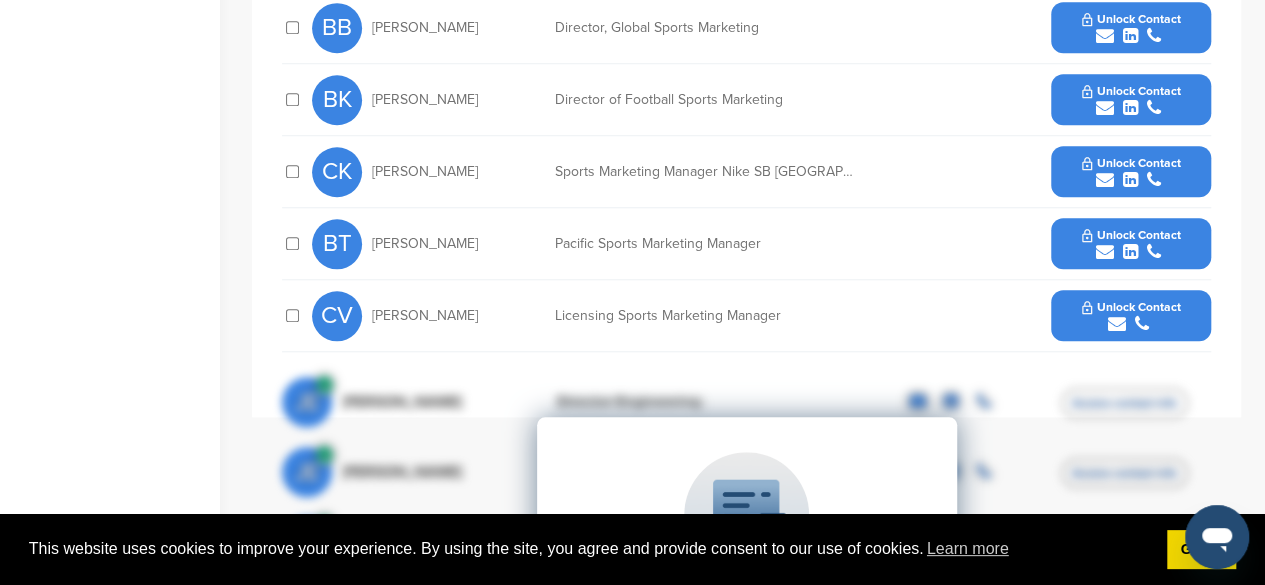 click on "CV
Chris Velluto
Licensing Sports Marketing Manager
Unlock Contact" at bounding box center (761, 315) 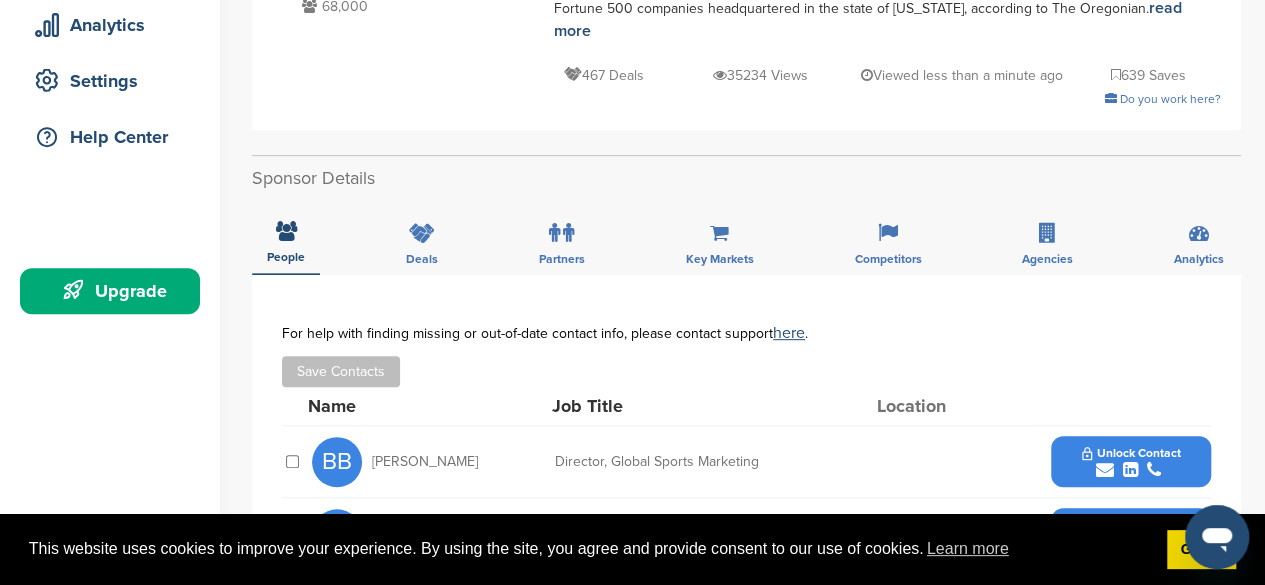 scroll, scrollTop: 200, scrollLeft: 0, axis: vertical 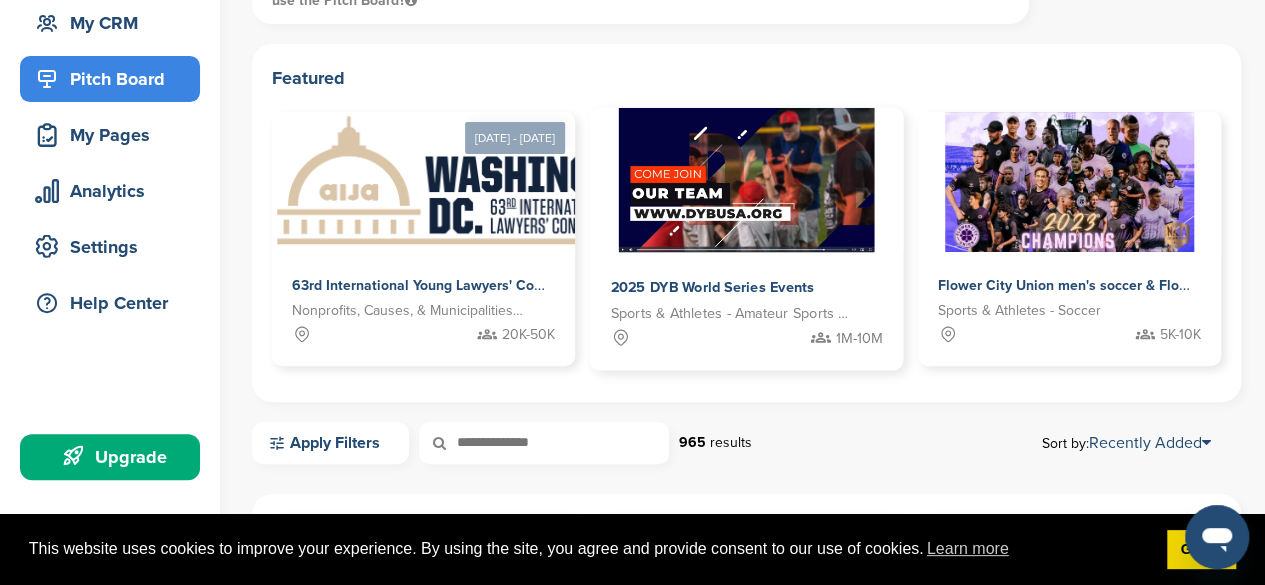 click on "2025 DYB World Series Events" at bounding box center (712, 287) 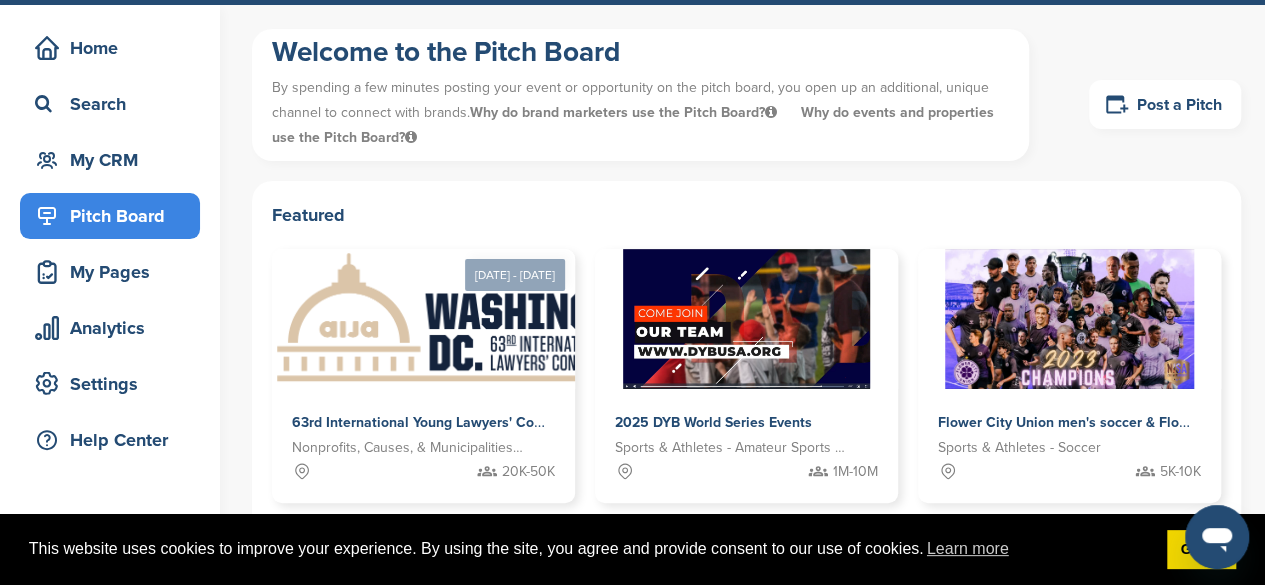 scroll, scrollTop: 0, scrollLeft: 0, axis: both 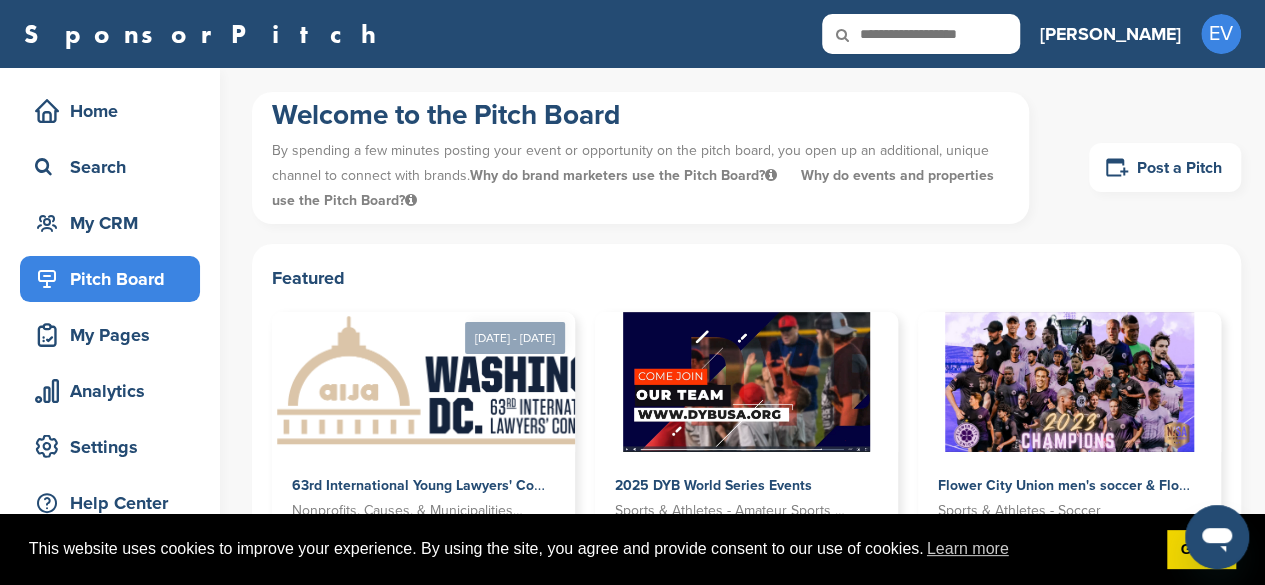 drag, startPoint x: 1041, startPoint y: 43, endPoint x: 1005, endPoint y: 92, distance: 60.80296 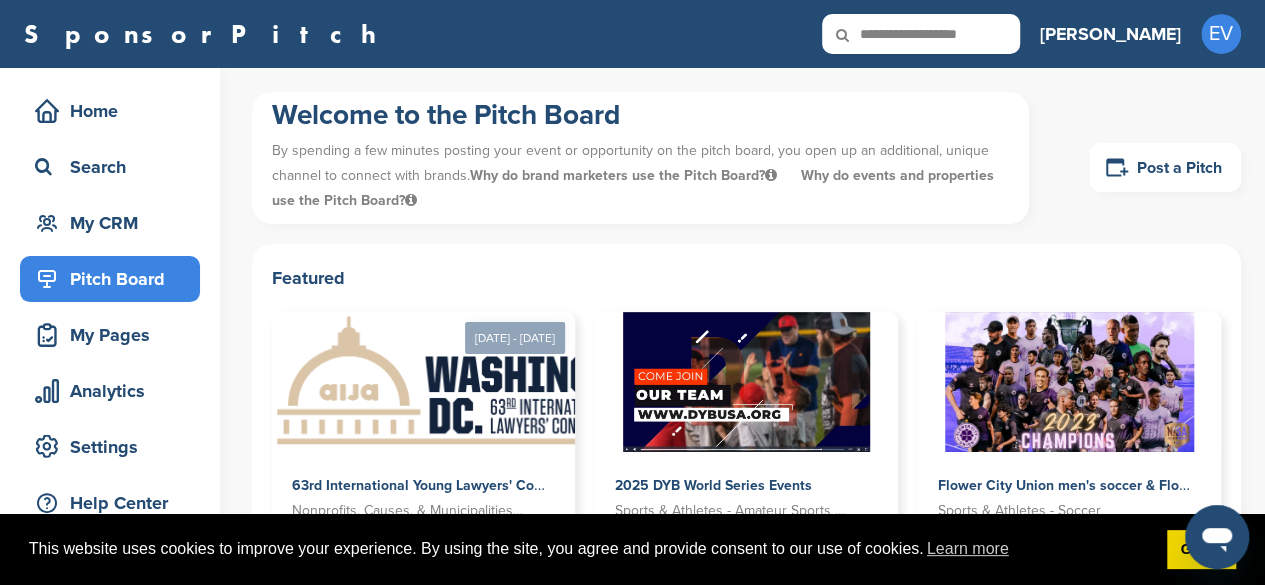 type on "**********" 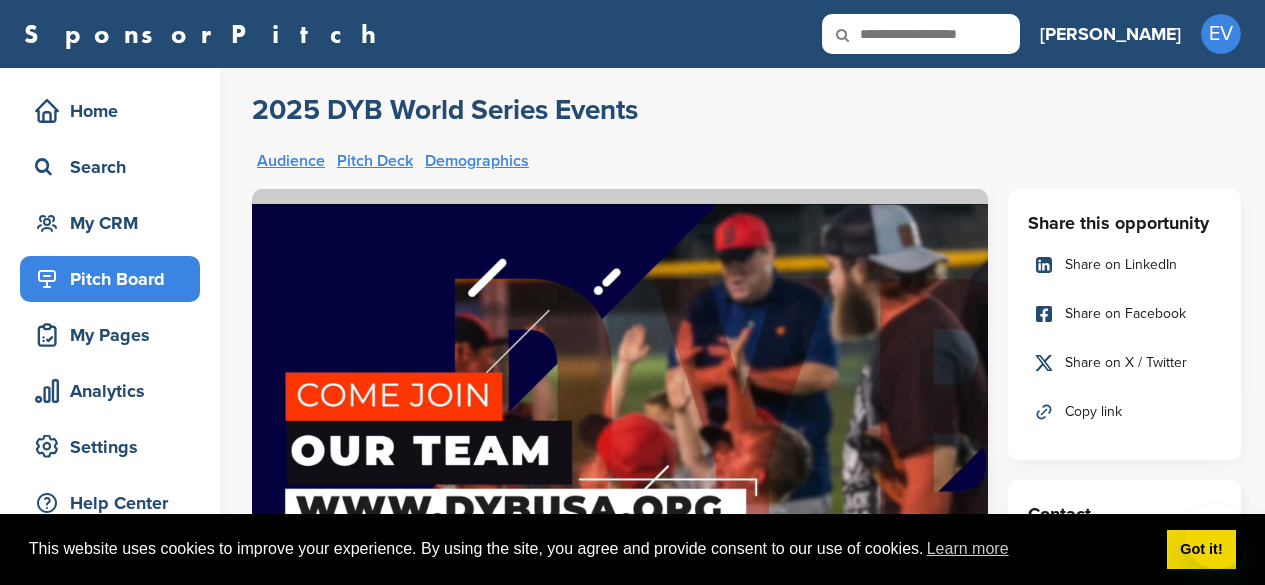 scroll, scrollTop: 0, scrollLeft: 0, axis: both 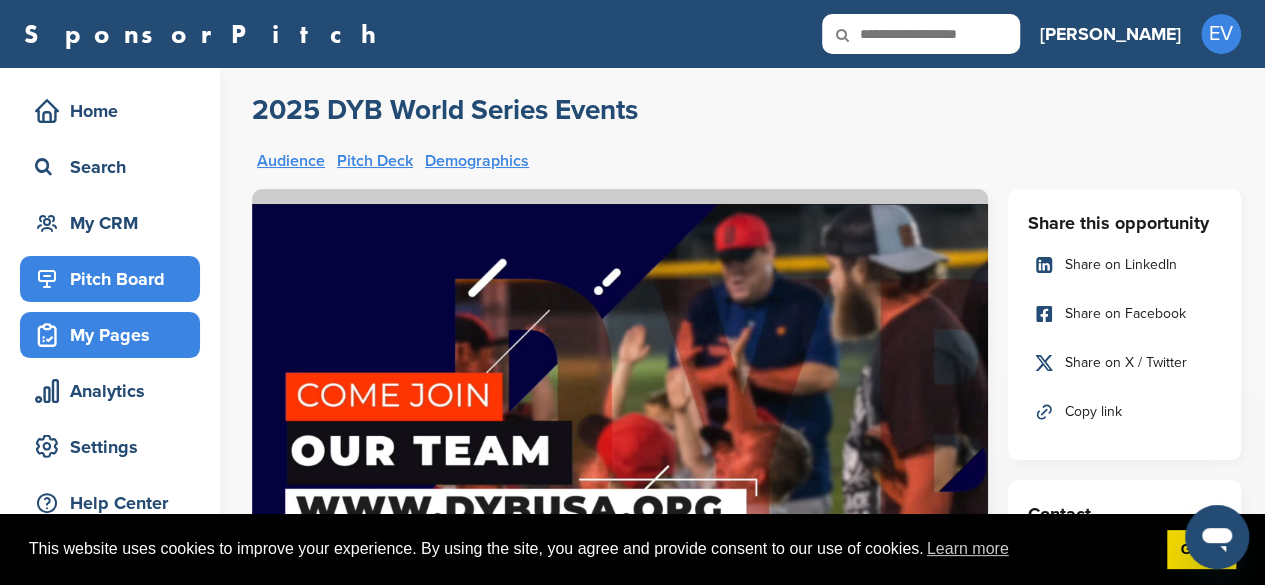 click on "My Pages" at bounding box center [115, 335] 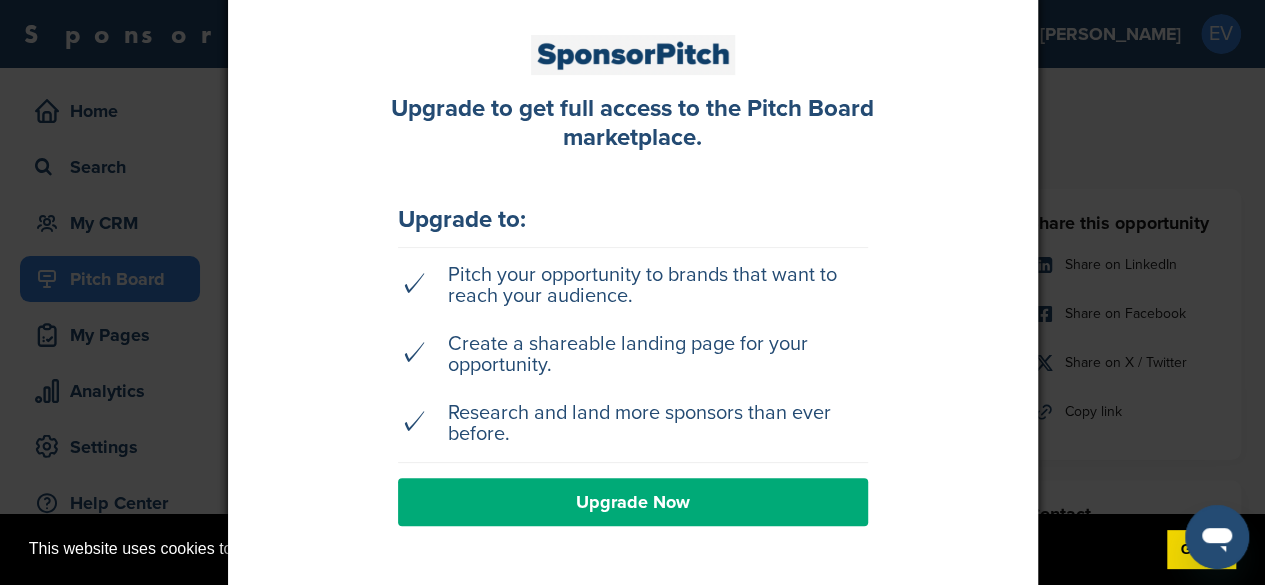 click at bounding box center [632, 292] 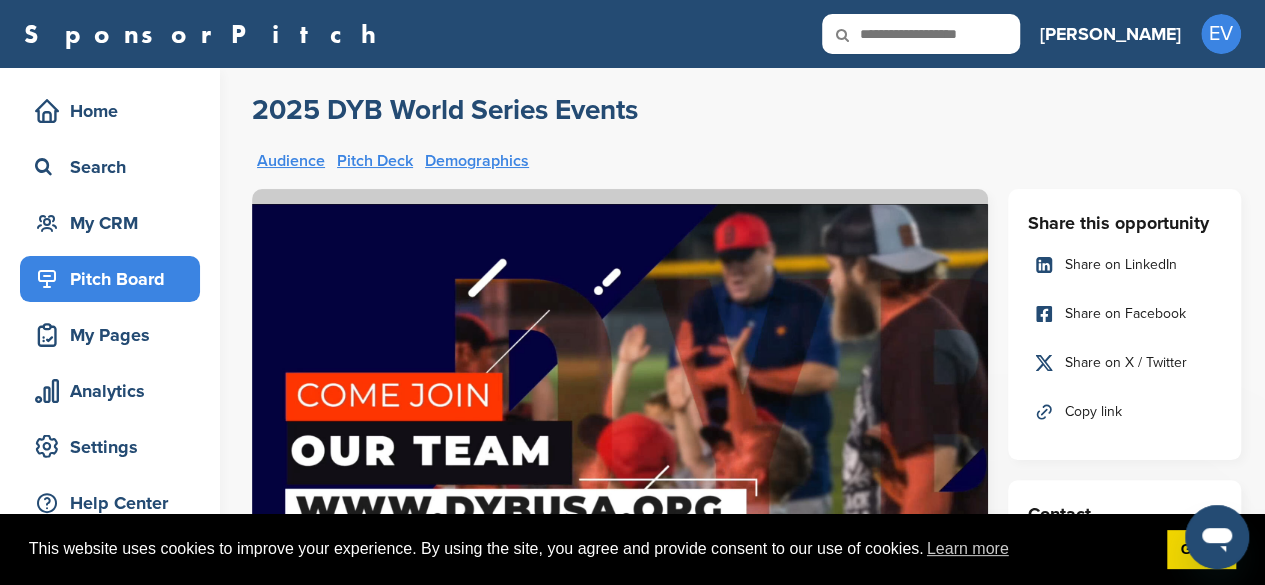 click on "Pitch Deck" at bounding box center (375, 161) 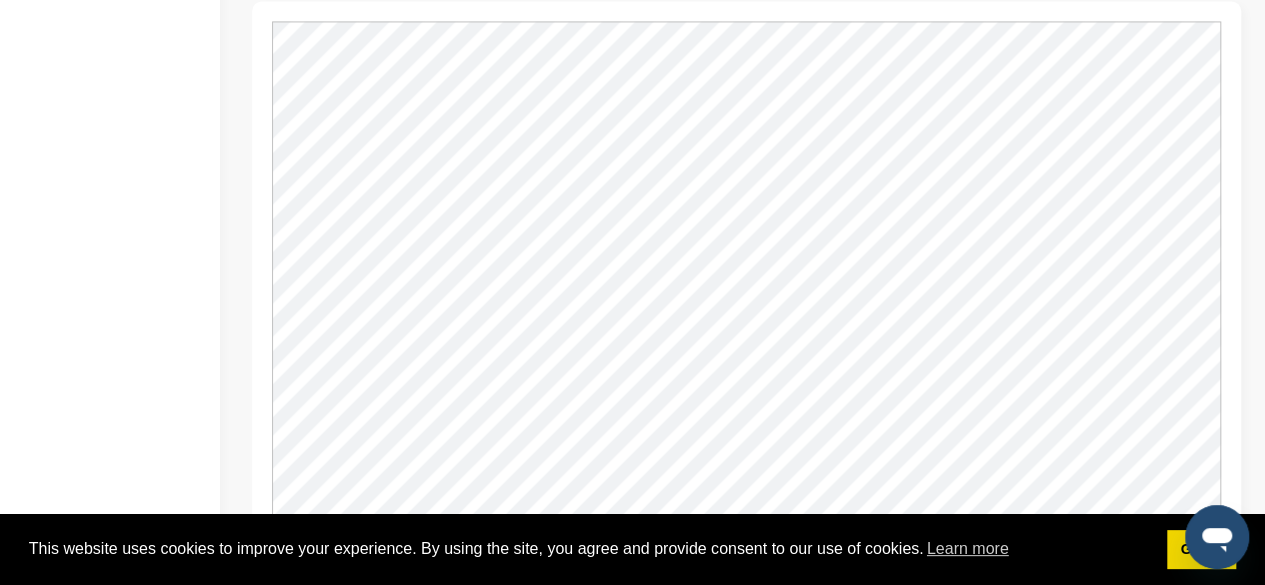 scroll, scrollTop: 1631, scrollLeft: 0, axis: vertical 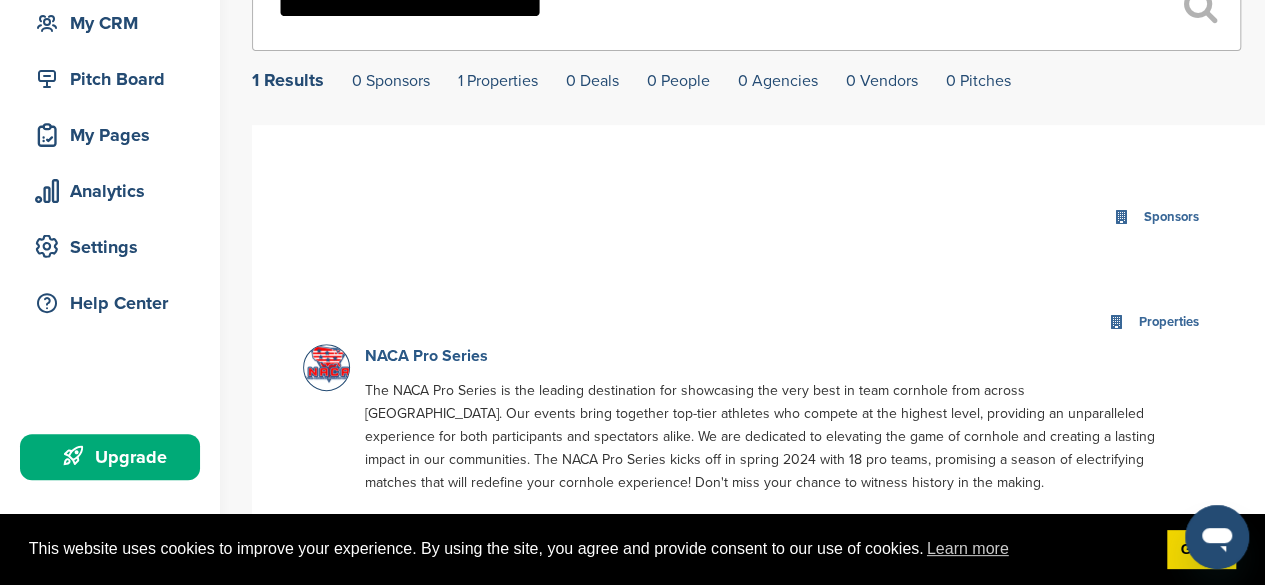click on "NACA Pro Series" at bounding box center (426, 356) 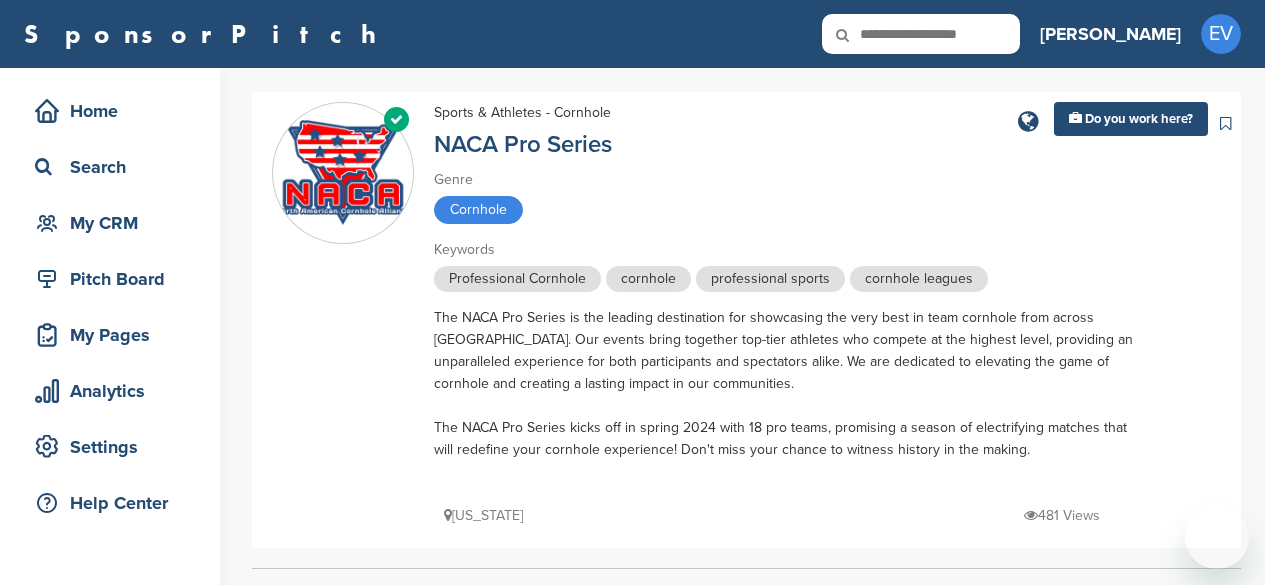 scroll, scrollTop: 0, scrollLeft: 0, axis: both 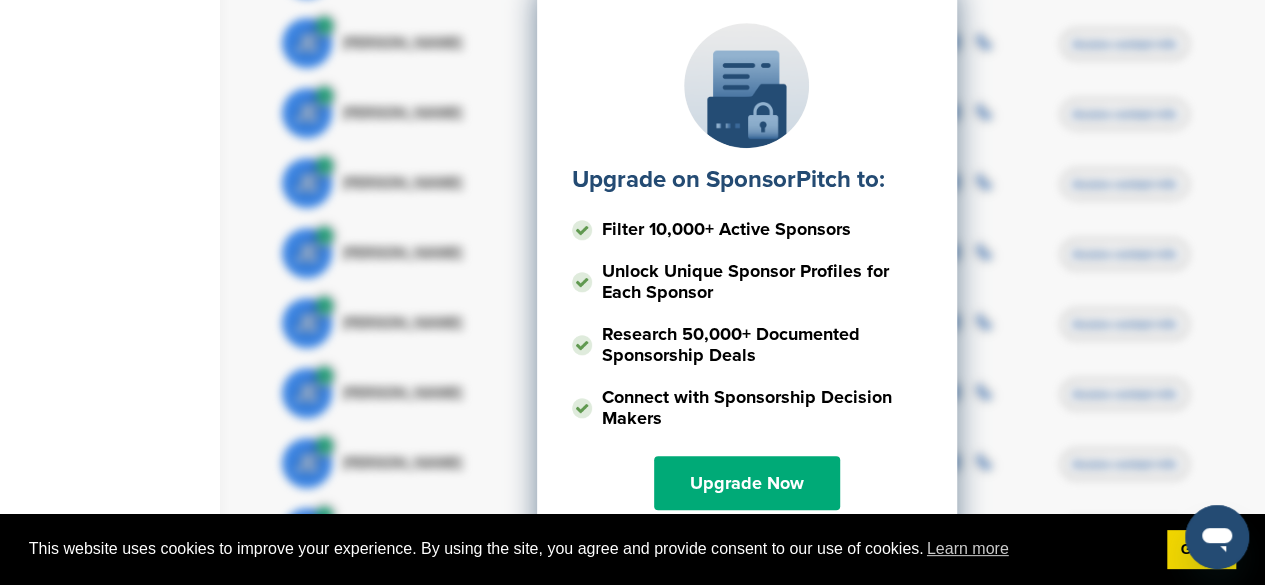 click on "Upgrade on SponsorPitch to:
Filter 10,000+ Active Sponsors
Unlock Unique Sponsor Profiles for Each Sponsor
Research 50,000+ Documented Sponsorship Deals
Connect with Sponsorship Decision Makers
Upgrade Now" at bounding box center (746, 188) 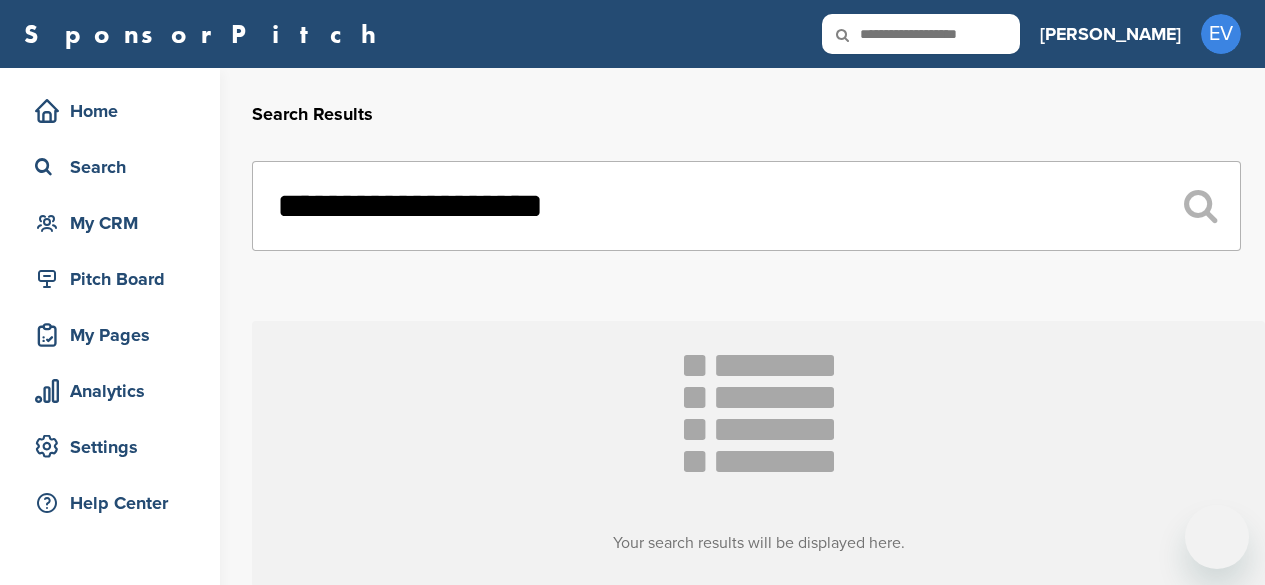 scroll, scrollTop: 200, scrollLeft: 0, axis: vertical 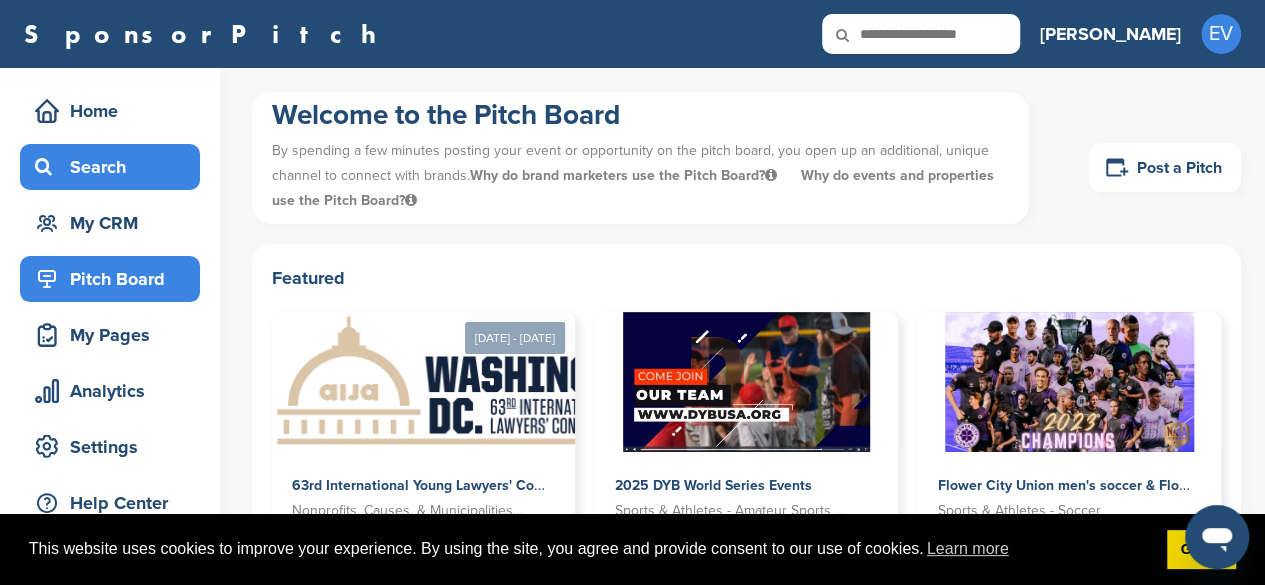 click on "Search" at bounding box center [115, 167] 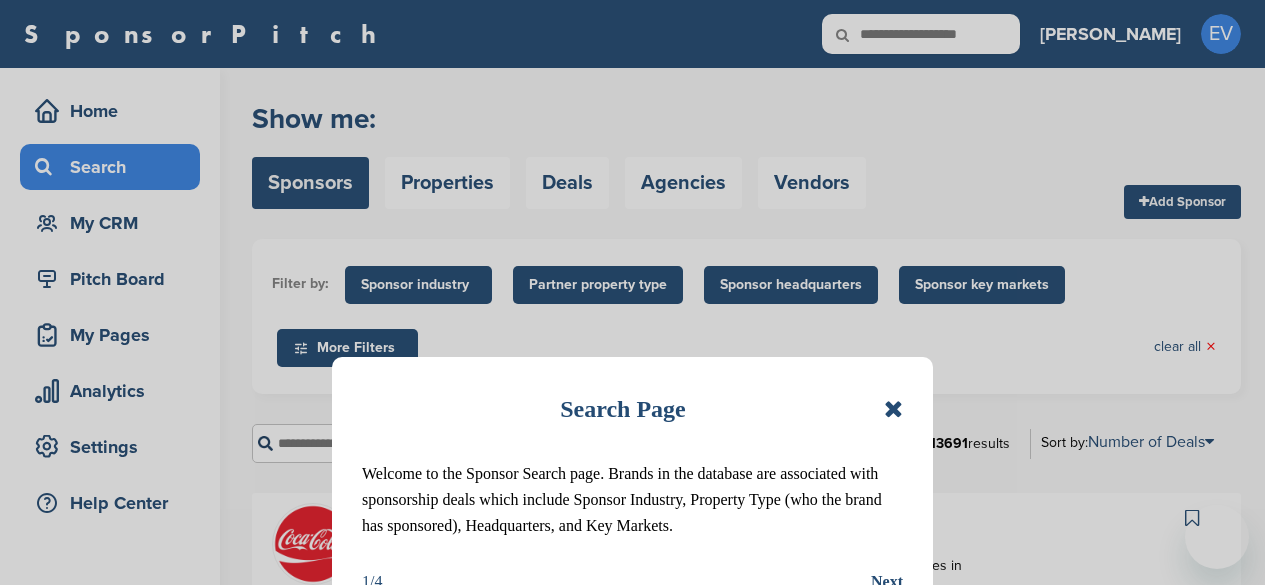 scroll, scrollTop: 0, scrollLeft: 0, axis: both 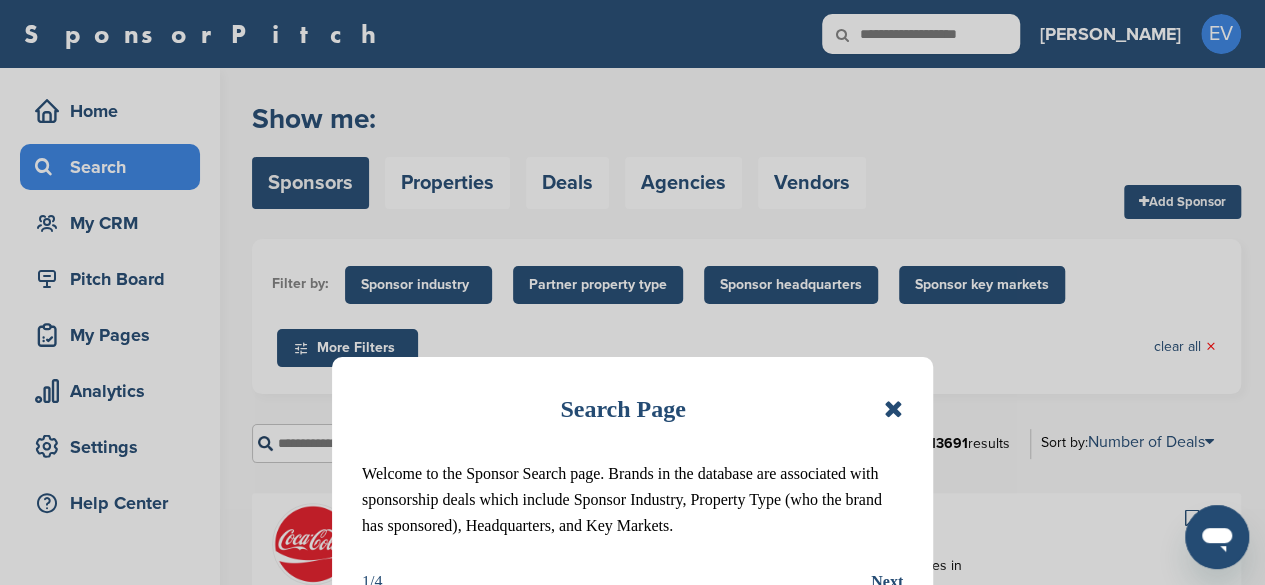 click on "Search Page
Welcome to the Sponsor Search page. Brands in the database are associated with sponsorship deals which include Sponsor Industry, Property Type (who the brand has sponsored), Headquarters, and Key Markets.
1/4
Next" at bounding box center (632, 292) 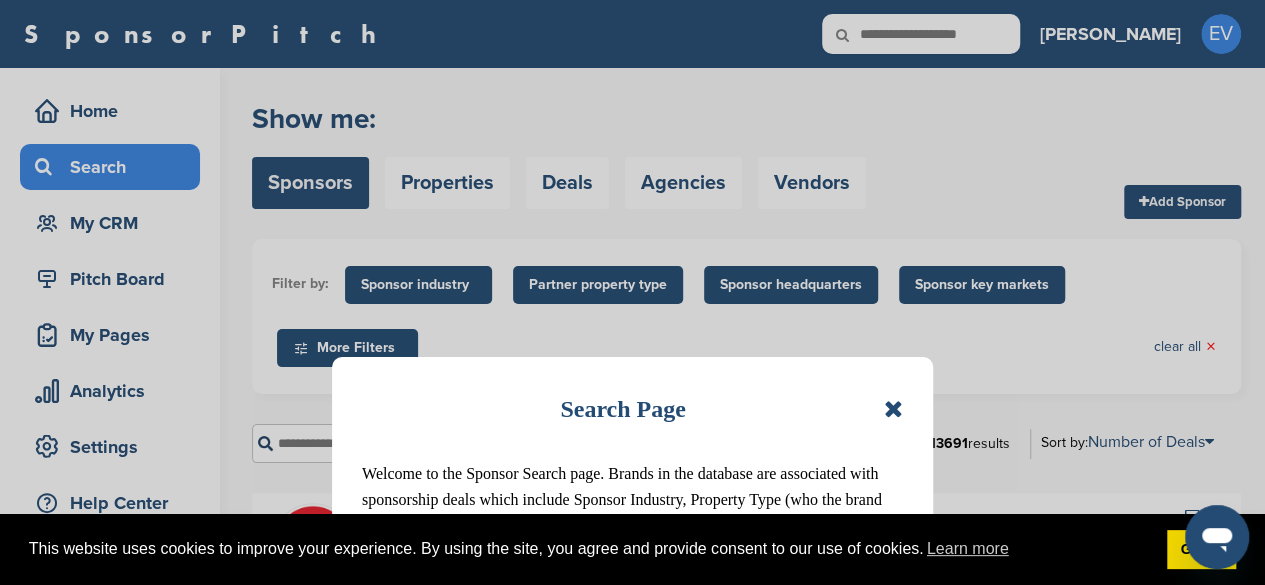click at bounding box center [893, 409] 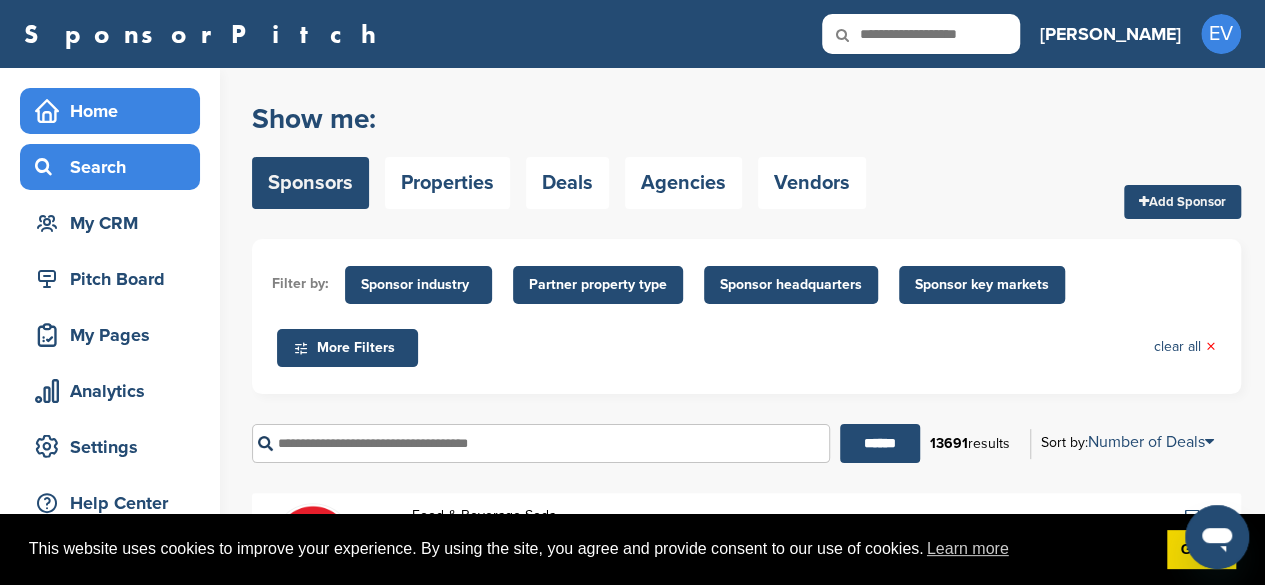 click on "Home" at bounding box center (115, 111) 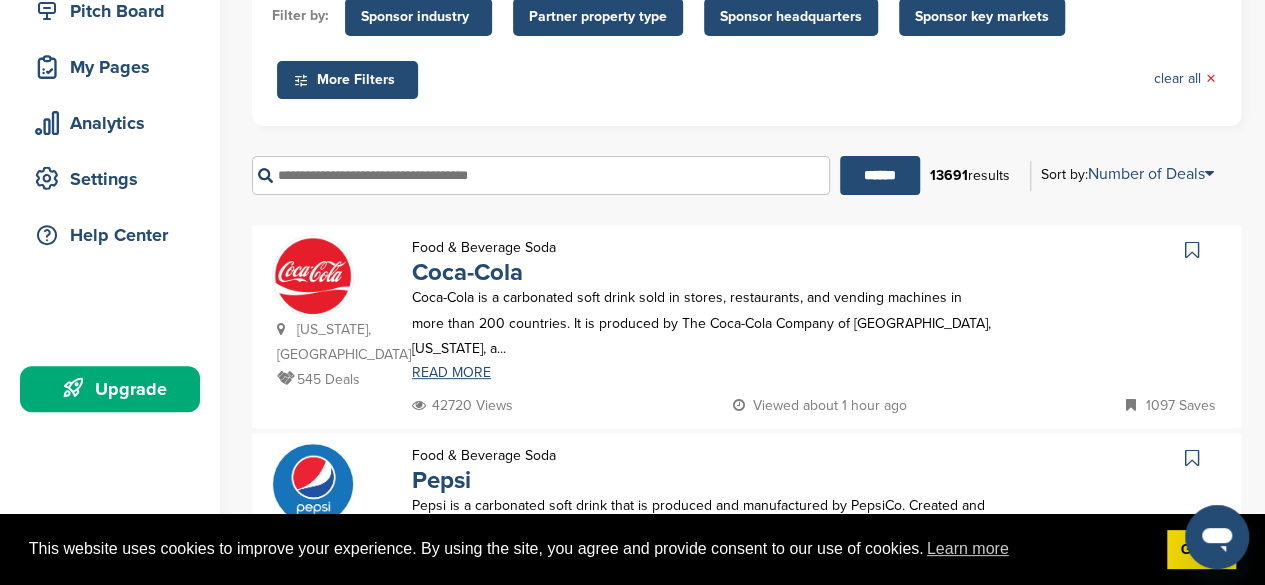 scroll, scrollTop: 300, scrollLeft: 0, axis: vertical 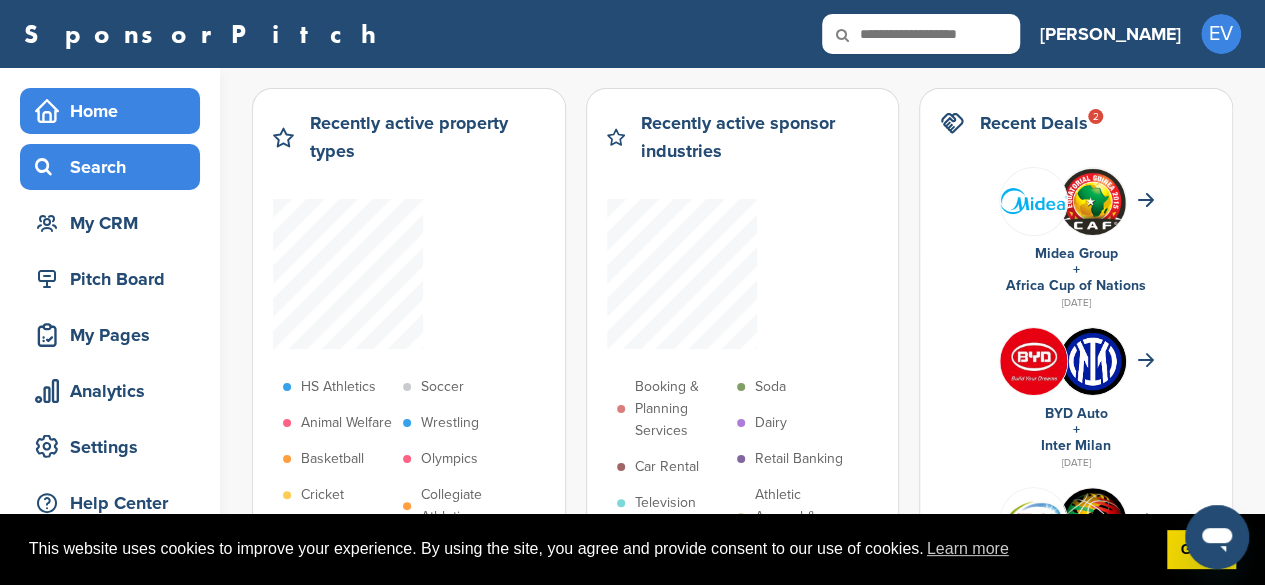 click on "Search" at bounding box center [115, 167] 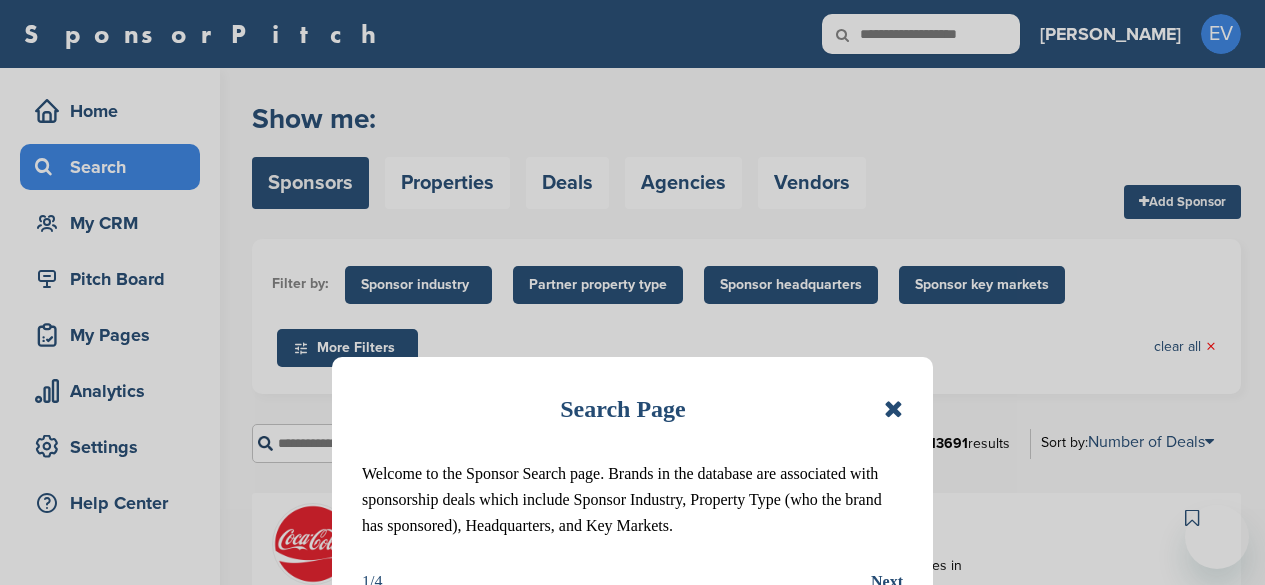 scroll, scrollTop: 0, scrollLeft: 0, axis: both 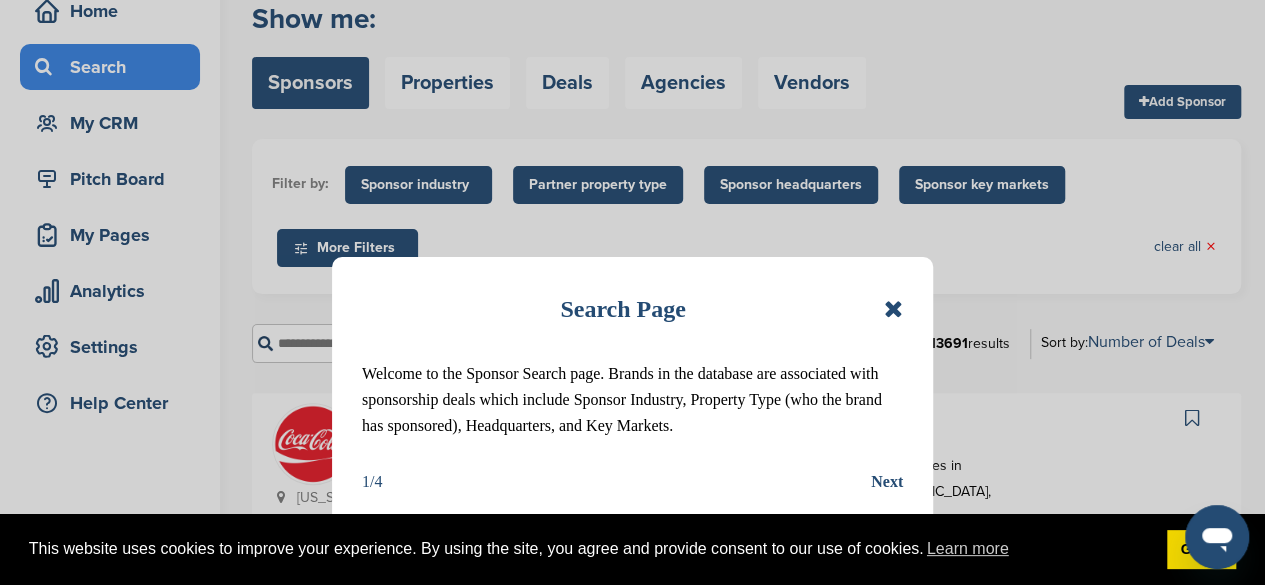 click at bounding box center (893, 309) 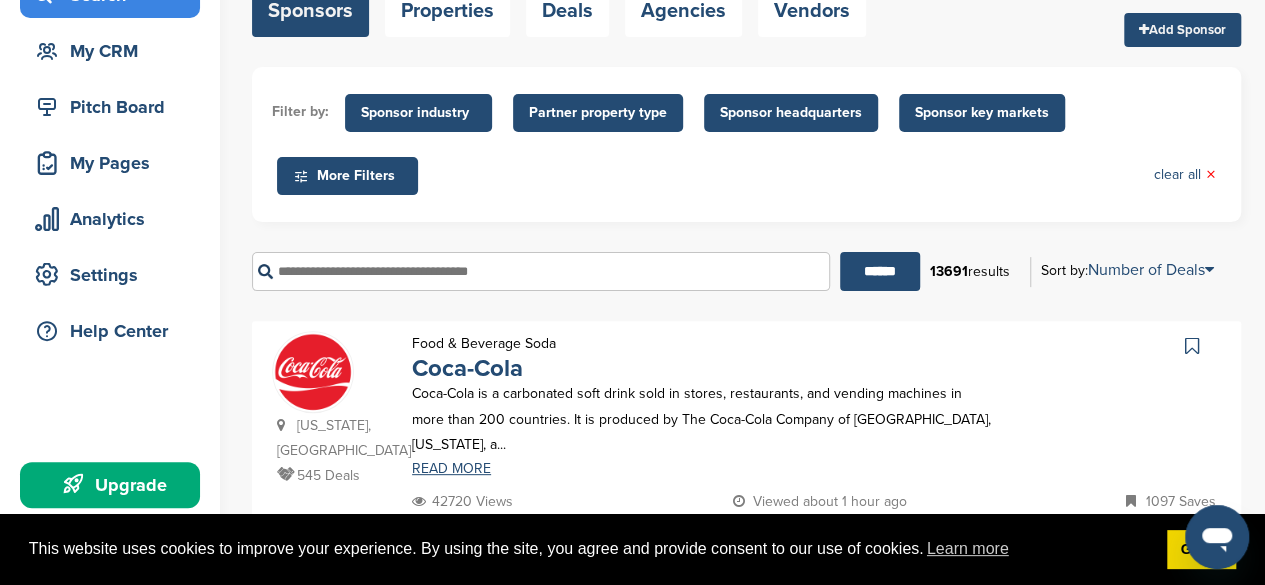 scroll, scrollTop: 200, scrollLeft: 0, axis: vertical 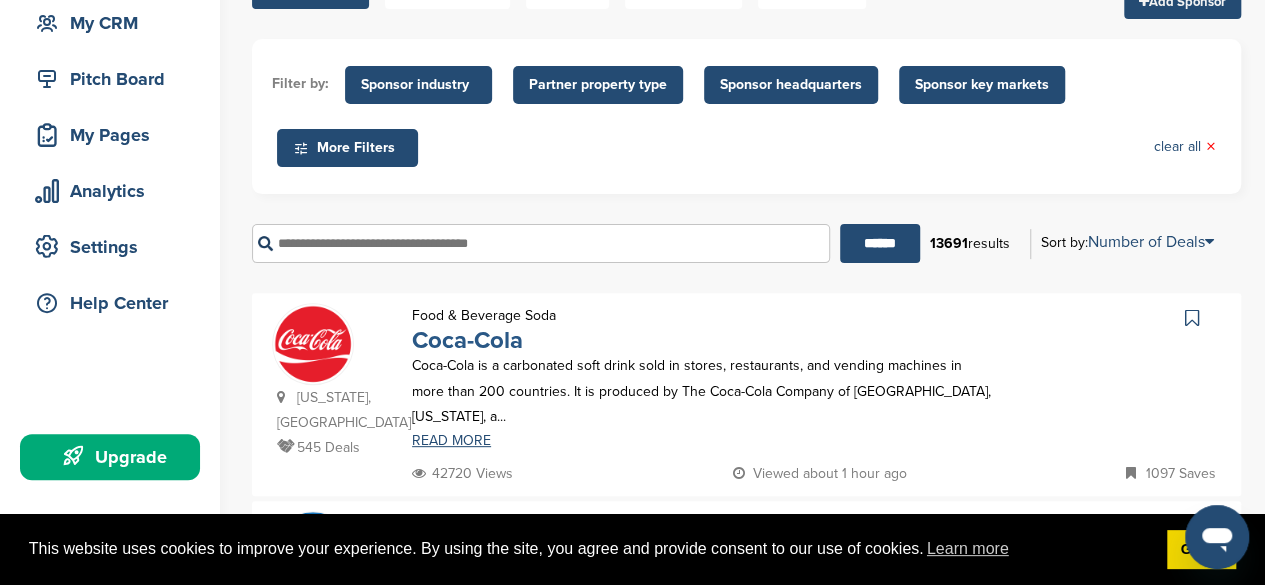 click on "Coca-Cola" at bounding box center (467, 340) 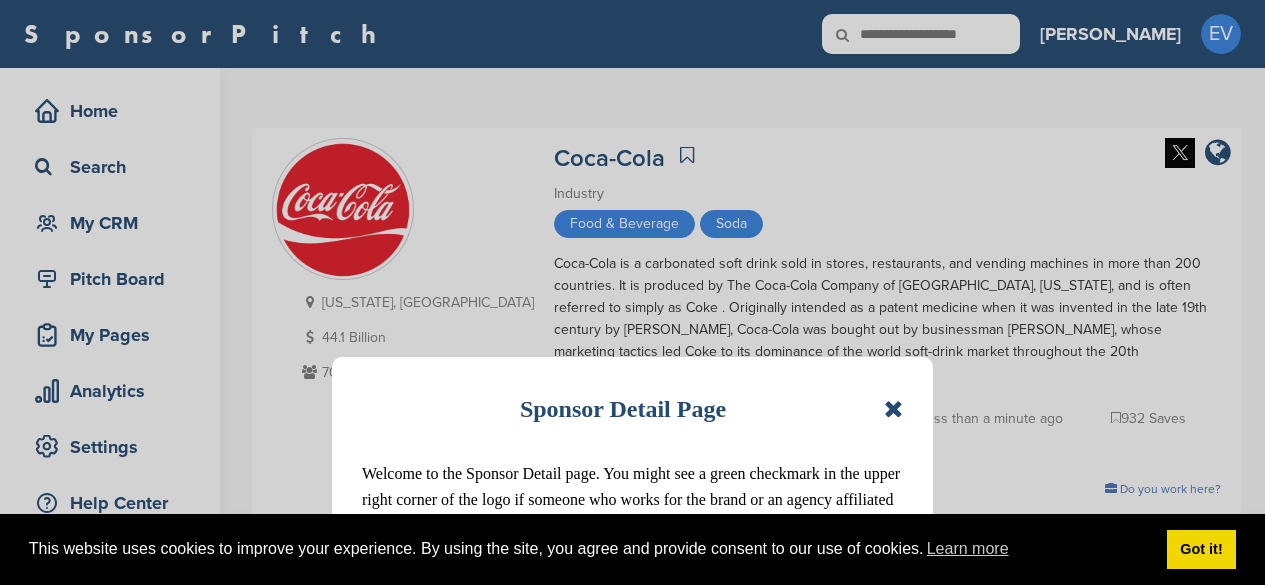 scroll, scrollTop: 0, scrollLeft: 0, axis: both 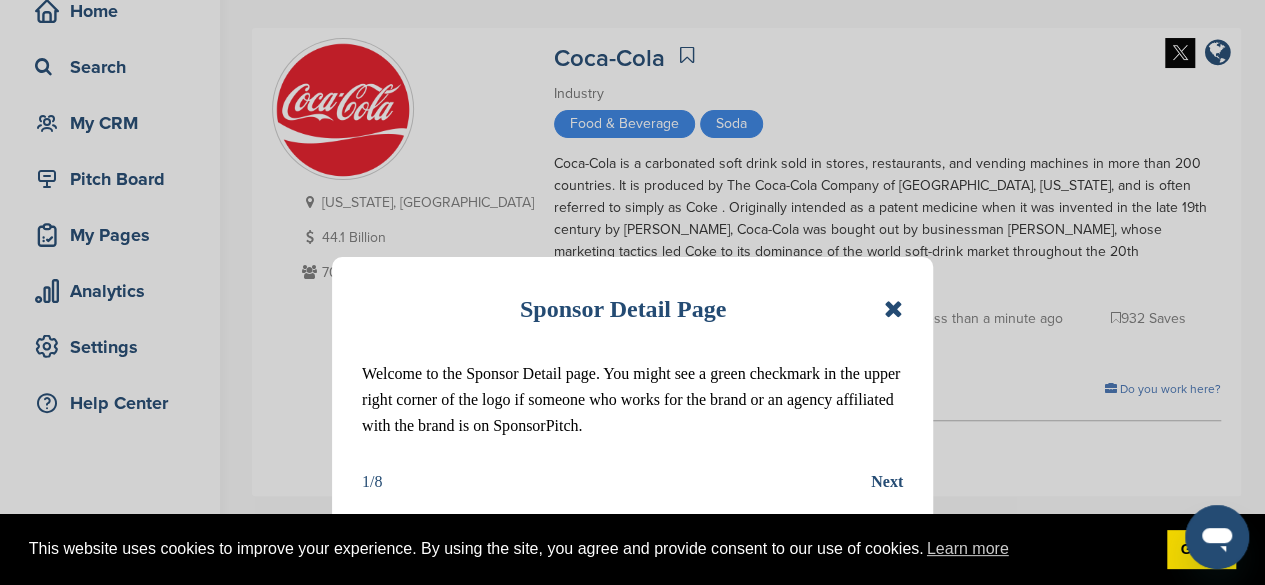 click at bounding box center (893, 309) 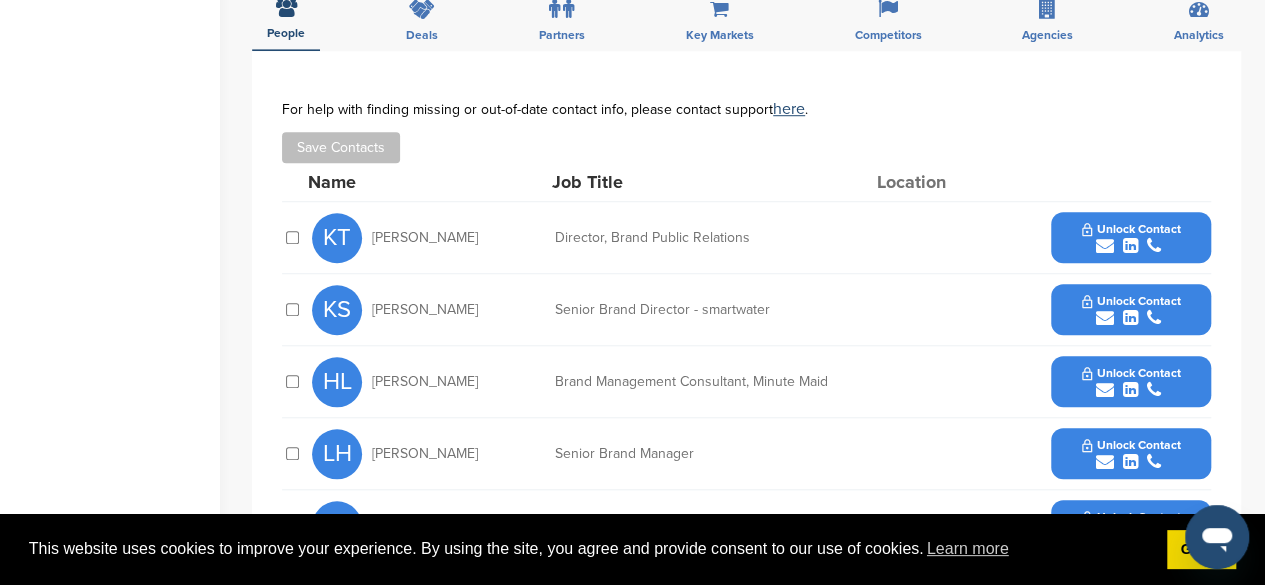 scroll, scrollTop: 600, scrollLeft: 0, axis: vertical 